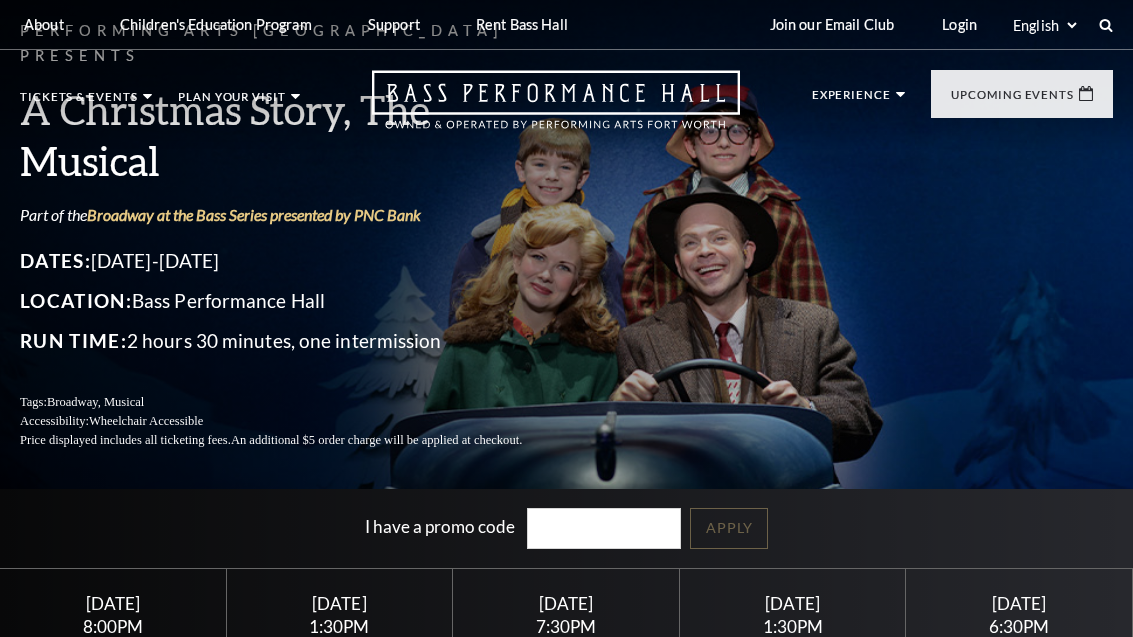 scroll, scrollTop: 0, scrollLeft: 0, axis: both 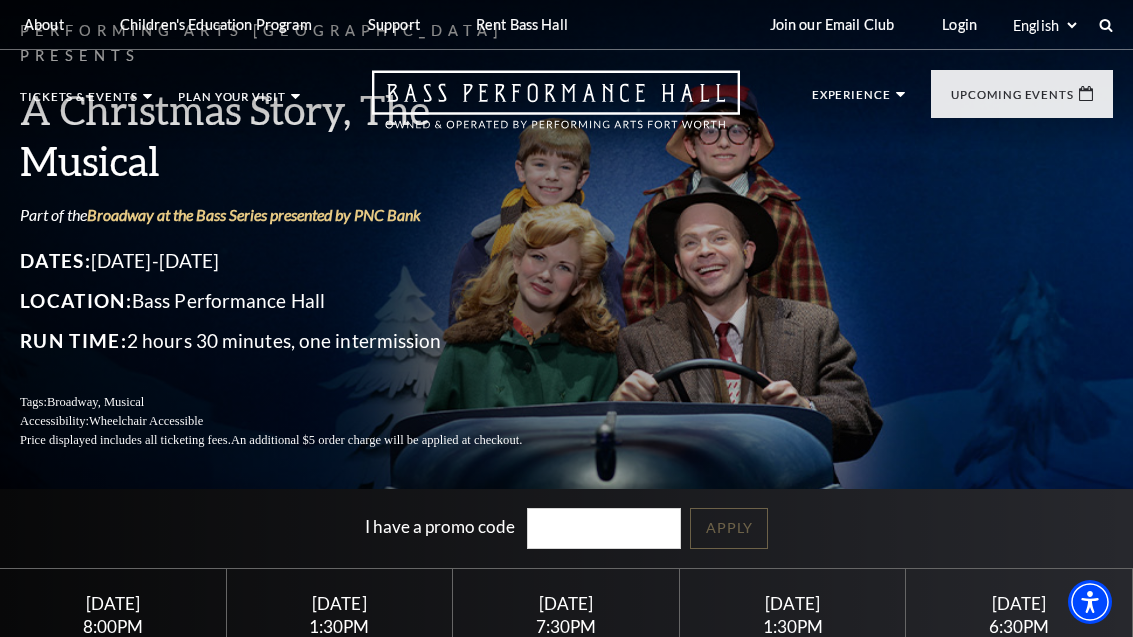 click on "Bass Performance Hall" at bounding box center [130, 147] 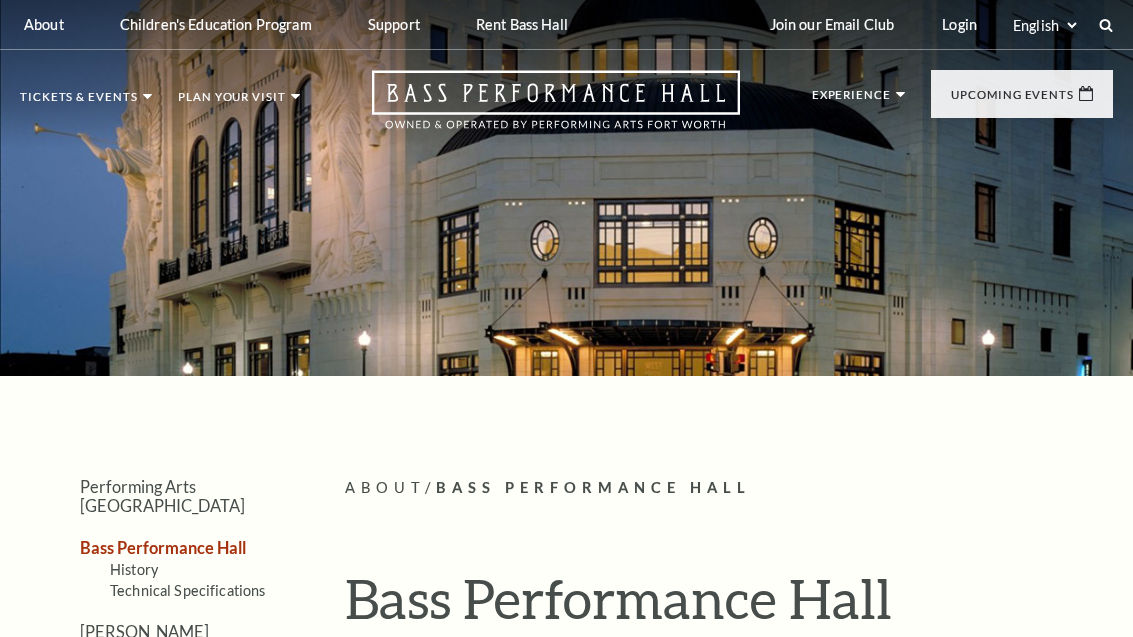 scroll, scrollTop: 0, scrollLeft: 0, axis: both 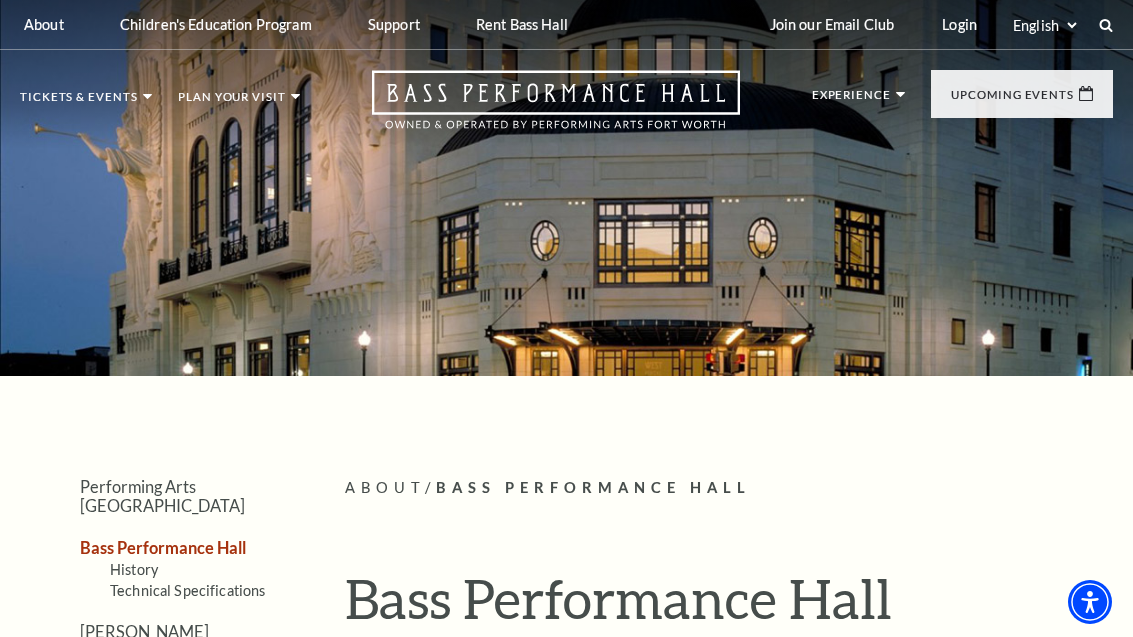 click on "Broadway At The Bass" at bounding box center (464, 335) 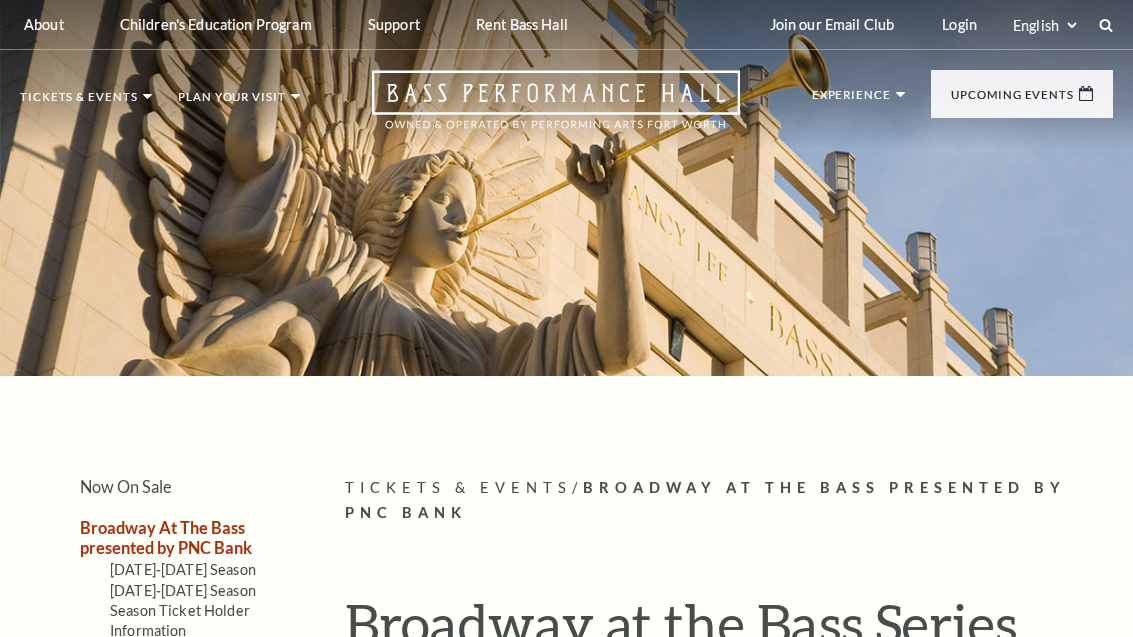 scroll, scrollTop: 0, scrollLeft: 0, axis: both 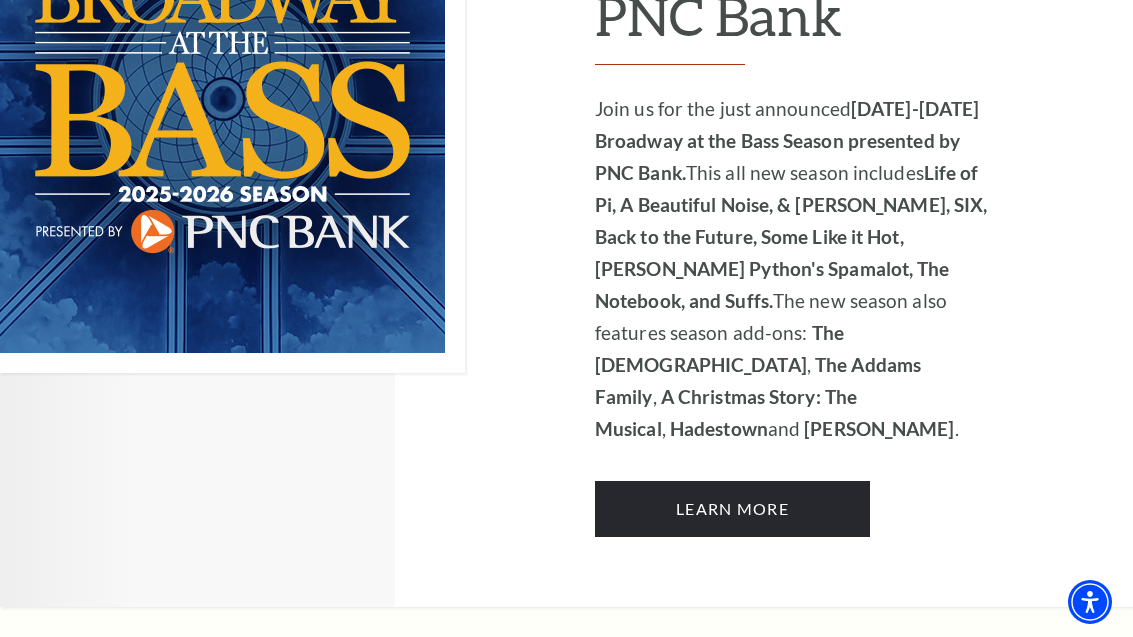 click on "Learn More" at bounding box center [732, 509] 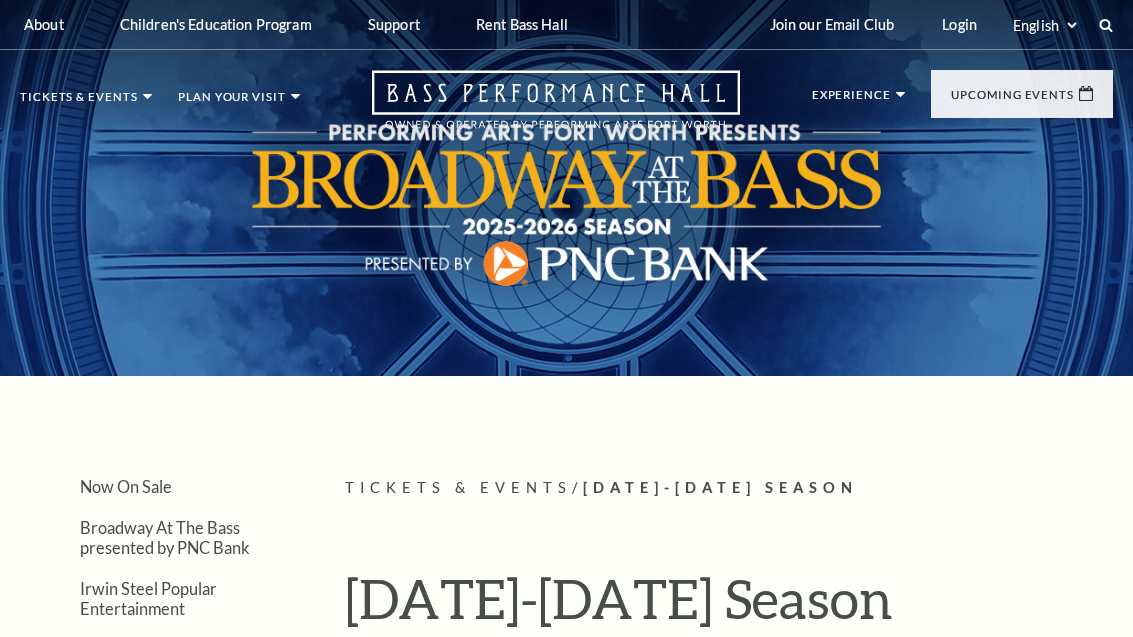 scroll, scrollTop: 0, scrollLeft: 0, axis: both 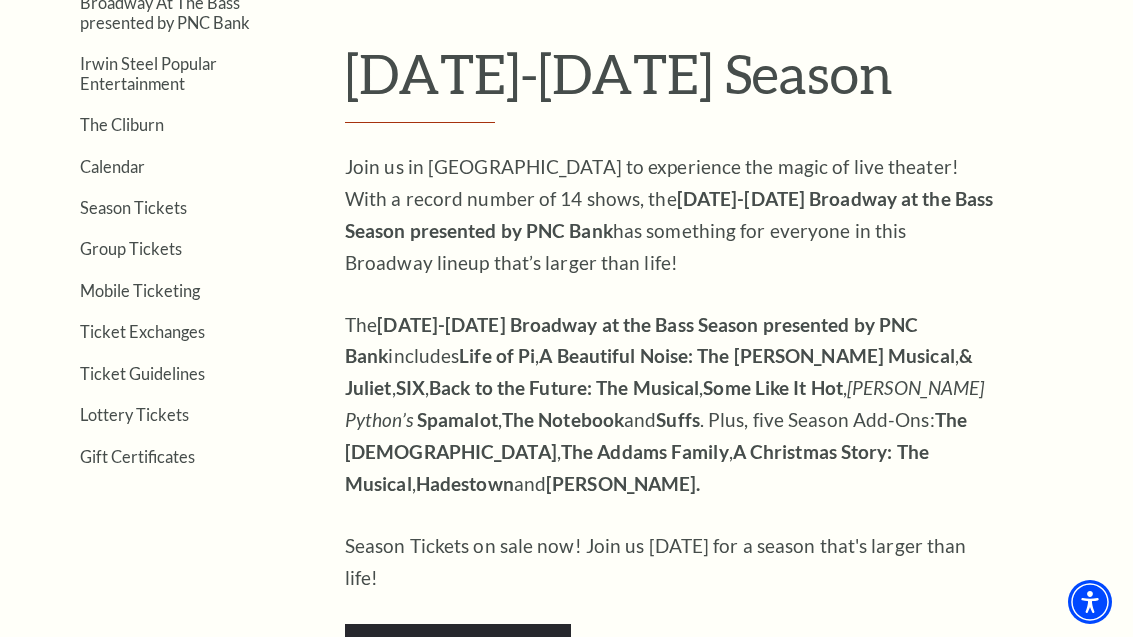 click on "Calendar" at bounding box center [112, 166] 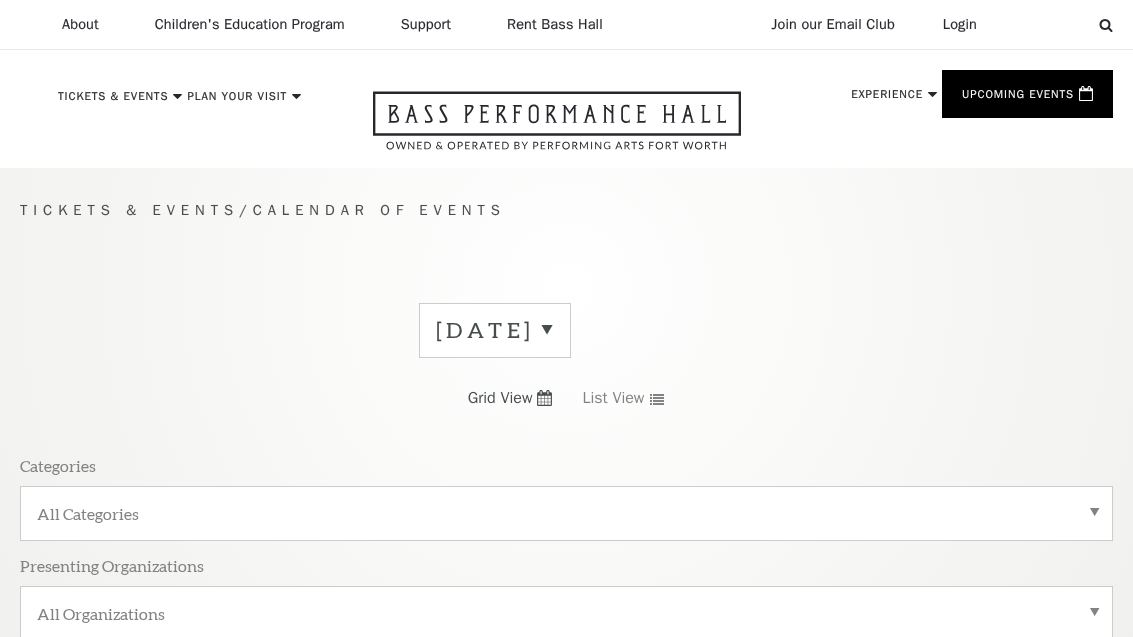 scroll, scrollTop: 20, scrollLeft: 0, axis: vertical 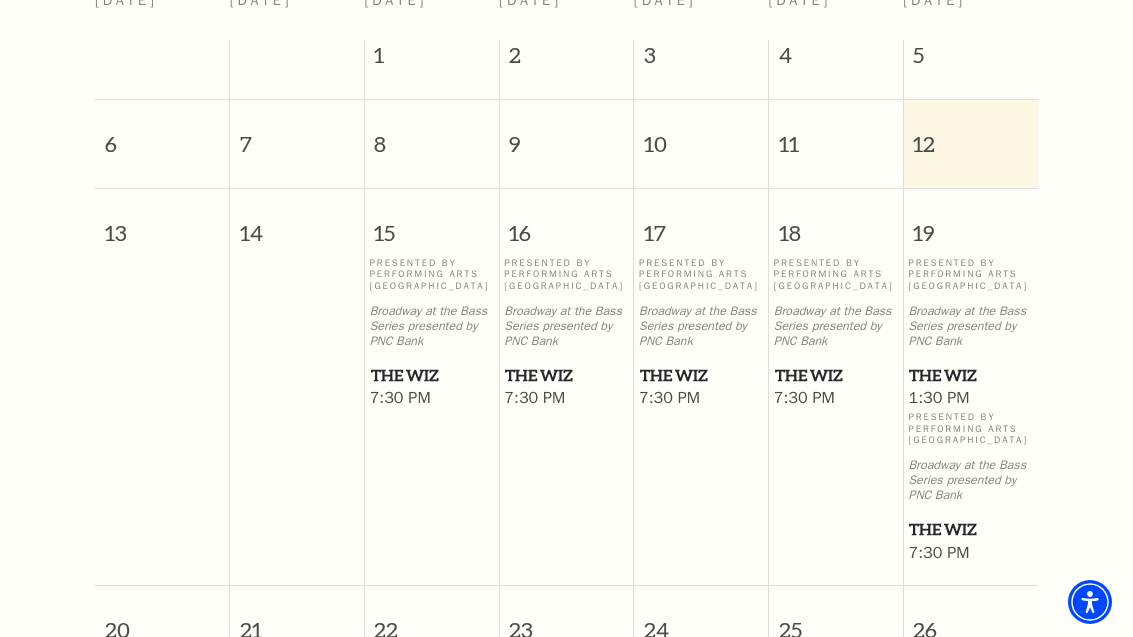 click on "The Wiz" at bounding box center [701, 375] 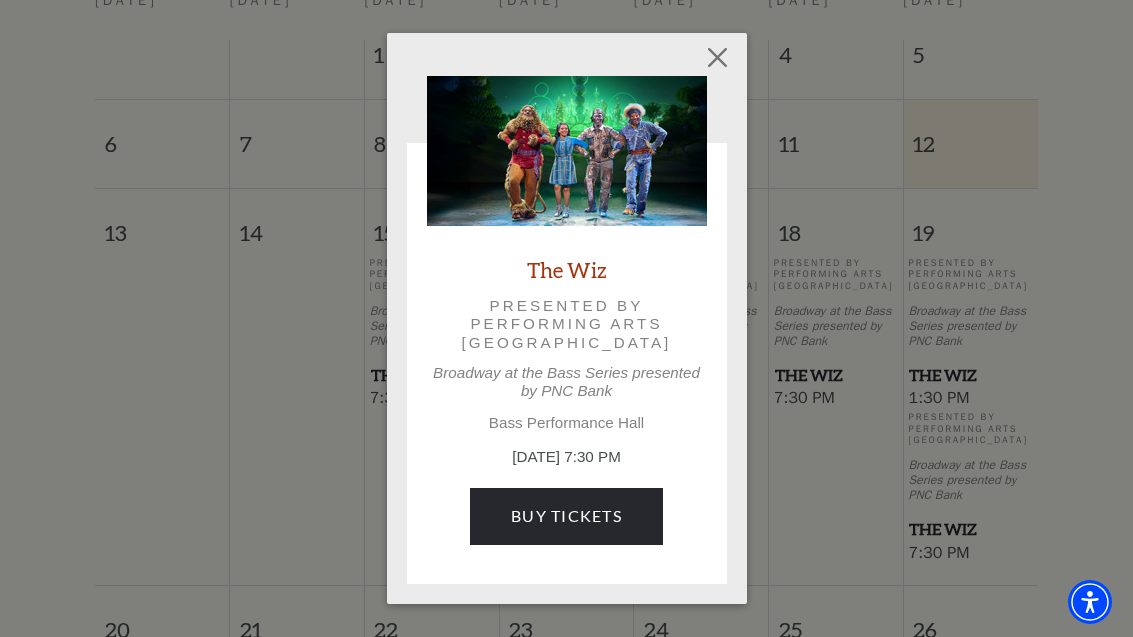 click on "Empty heading       The Wiz   Presented by Performing Arts Fort Worth   Broadway at the Bass Series presented by PNC Bank   Bass Performance Hall
July 17, 7:30 PM
Buy Tickets" at bounding box center [566, 318] 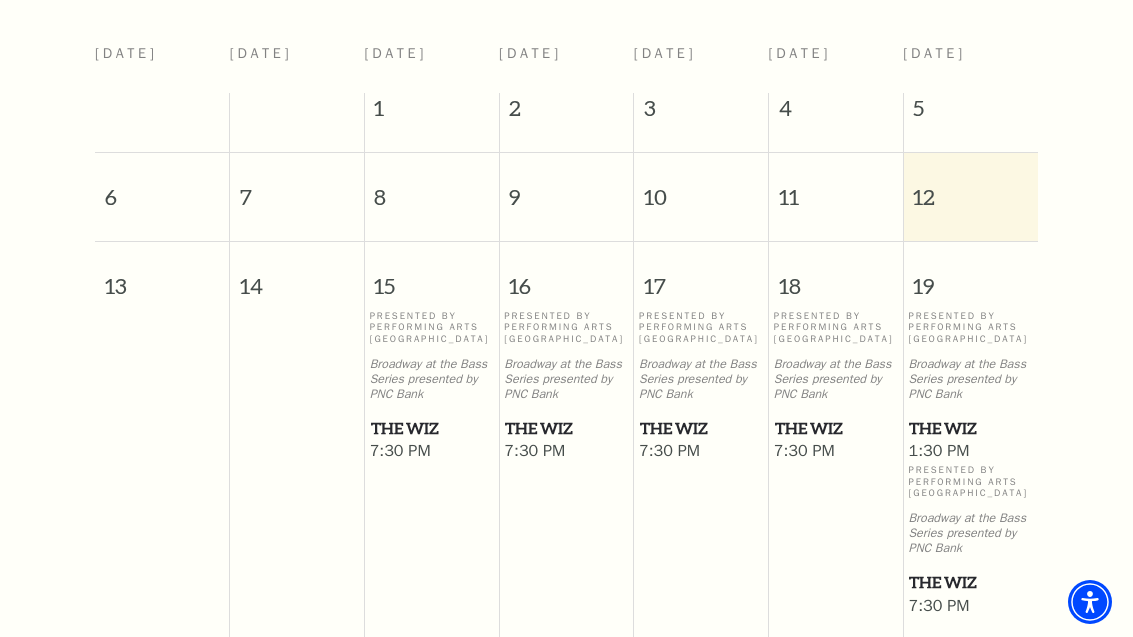 scroll, scrollTop: 857, scrollLeft: 0, axis: vertical 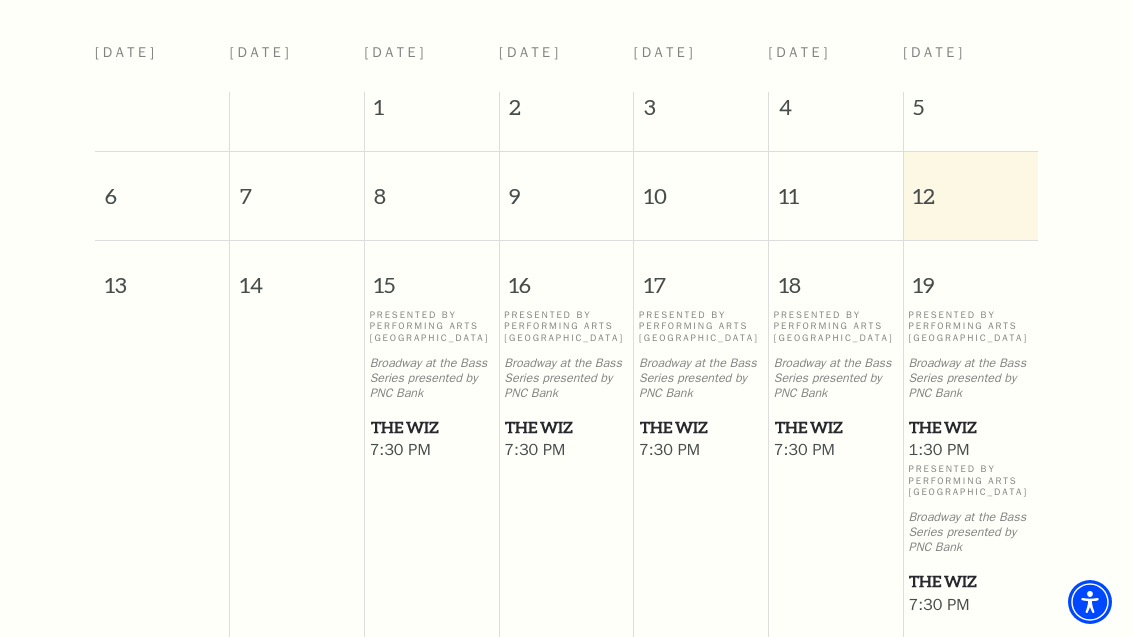 click on "7:30 PM" at bounding box center (701, 451) 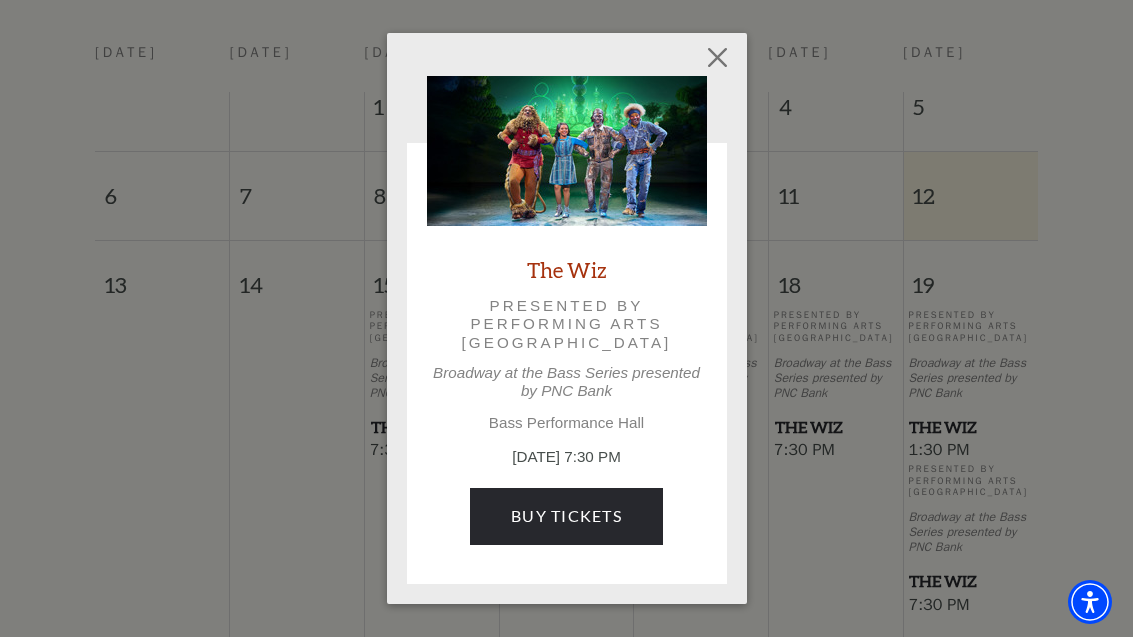 click on "Buy Tickets" at bounding box center (566, 516) 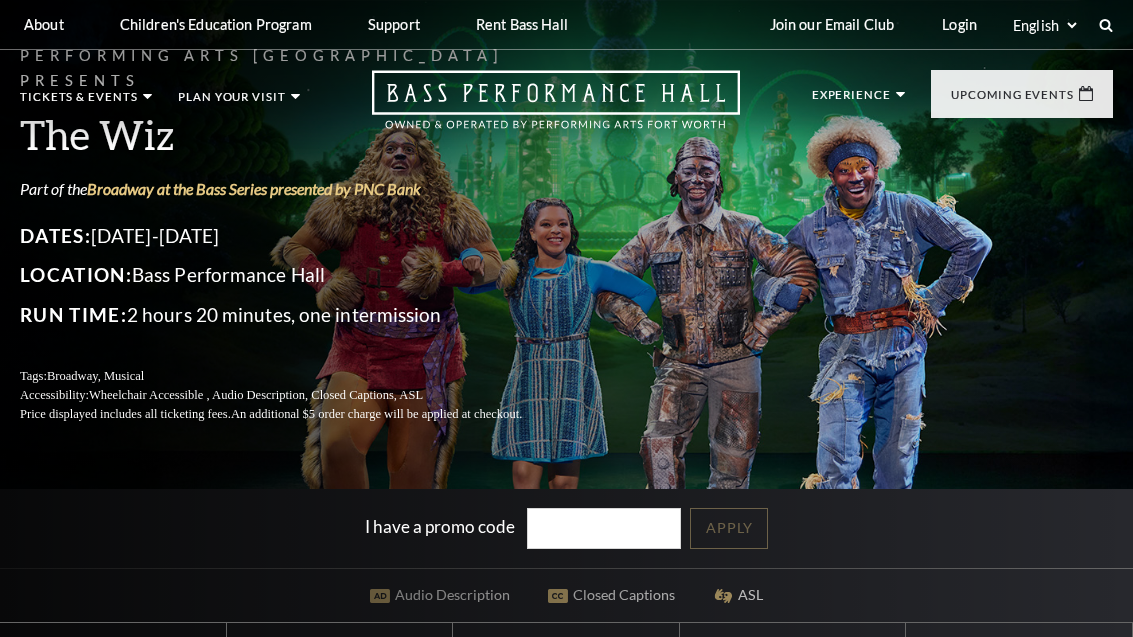 scroll, scrollTop: 0, scrollLeft: 0, axis: both 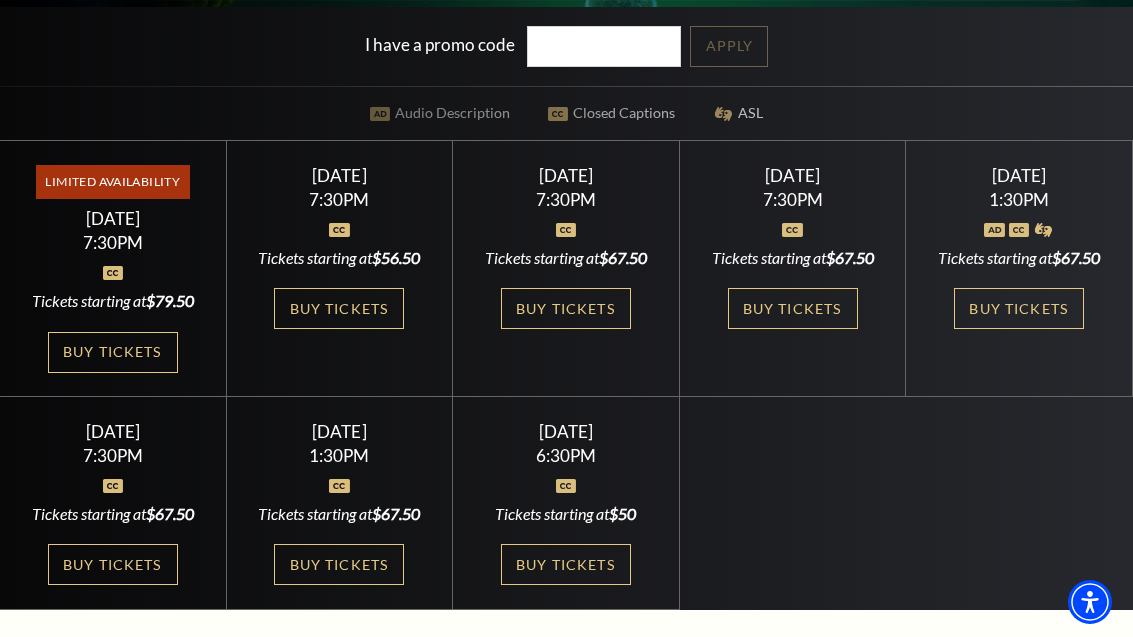 click on "Buy Tickets" at bounding box center (566, 308) 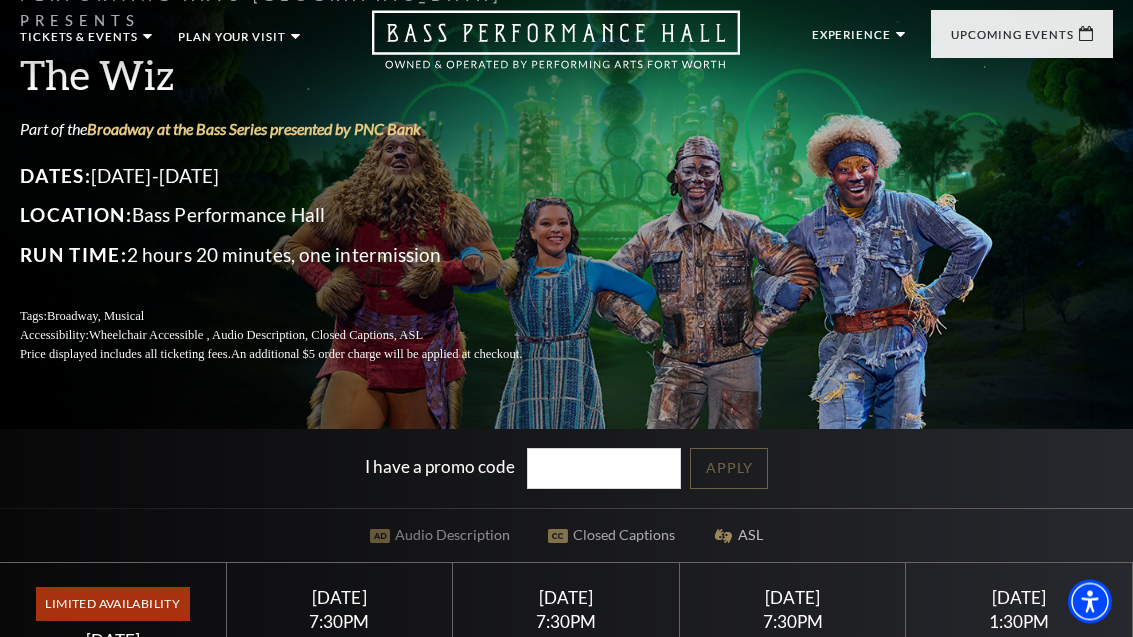 scroll, scrollTop: 0, scrollLeft: 0, axis: both 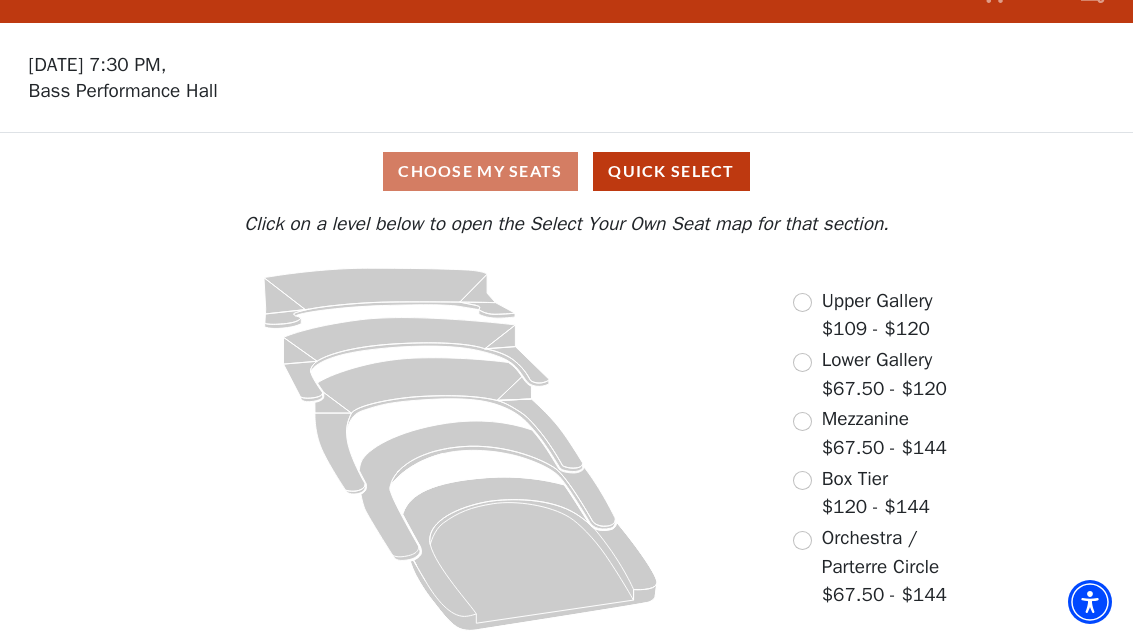 click 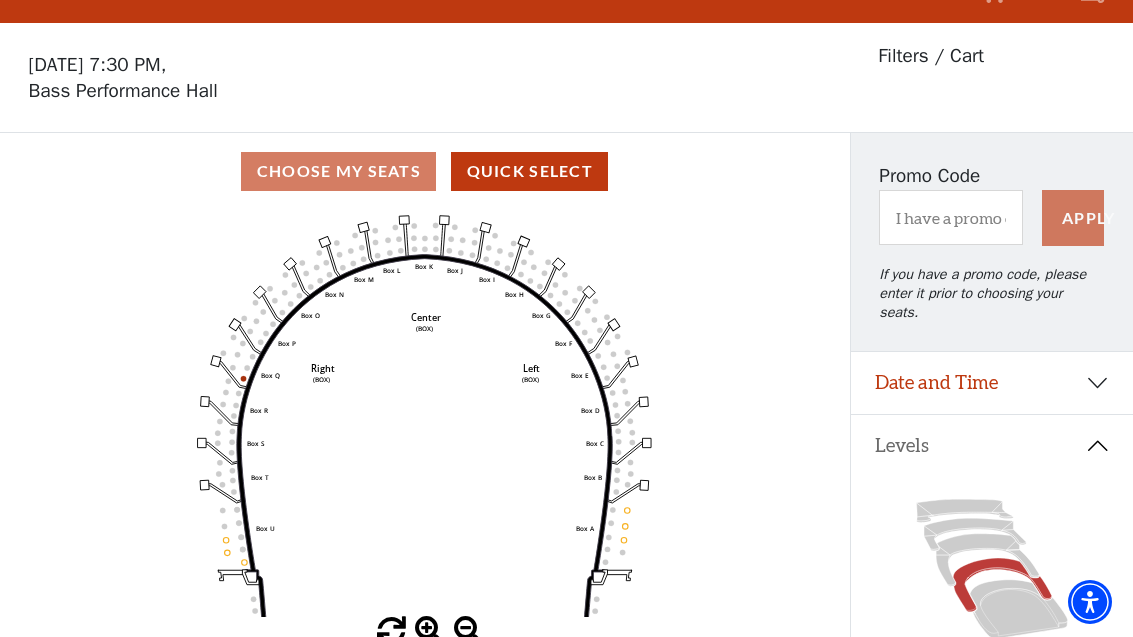 scroll, scrollTop: 93, scrollLeft: 0, axis: vertical 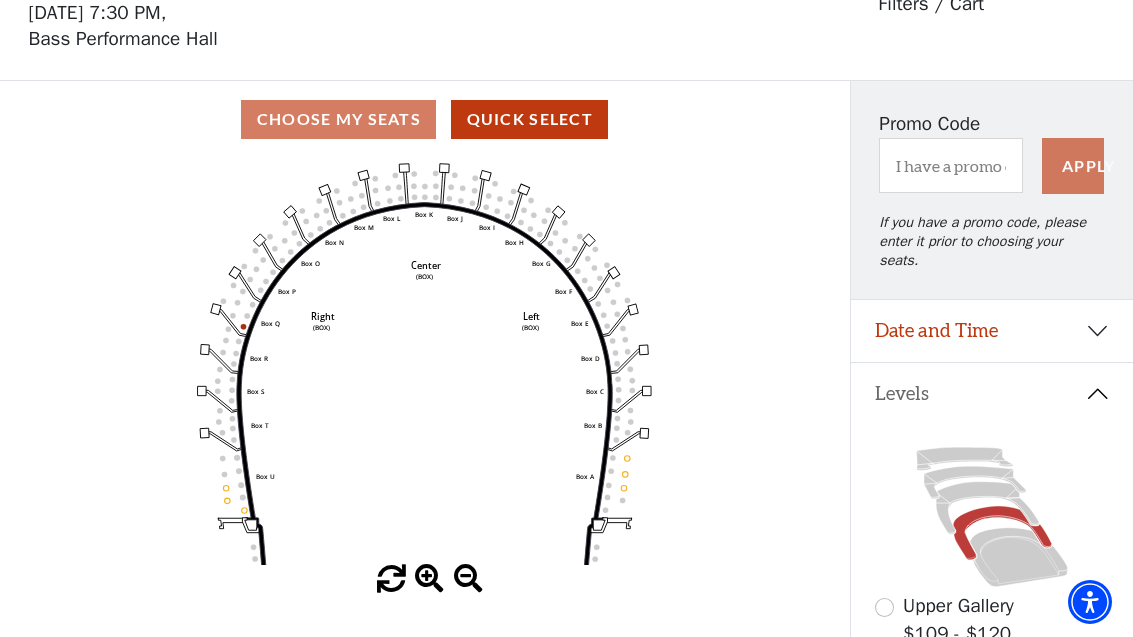 click 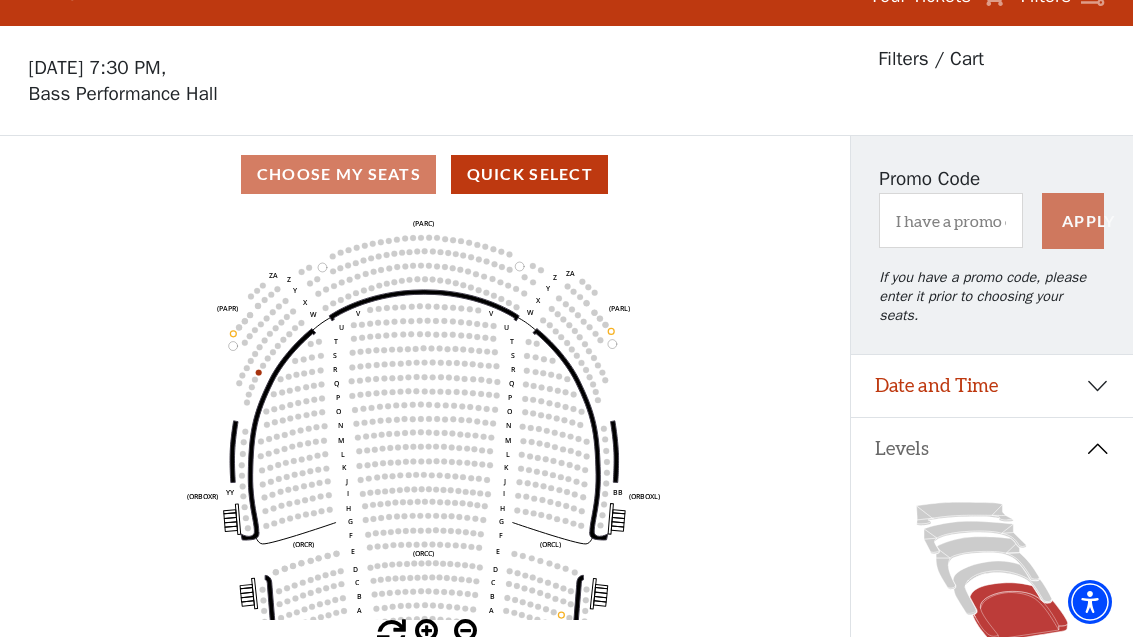 scroll, scrollTop: 93, scrollLeft: 0, axis: vertical 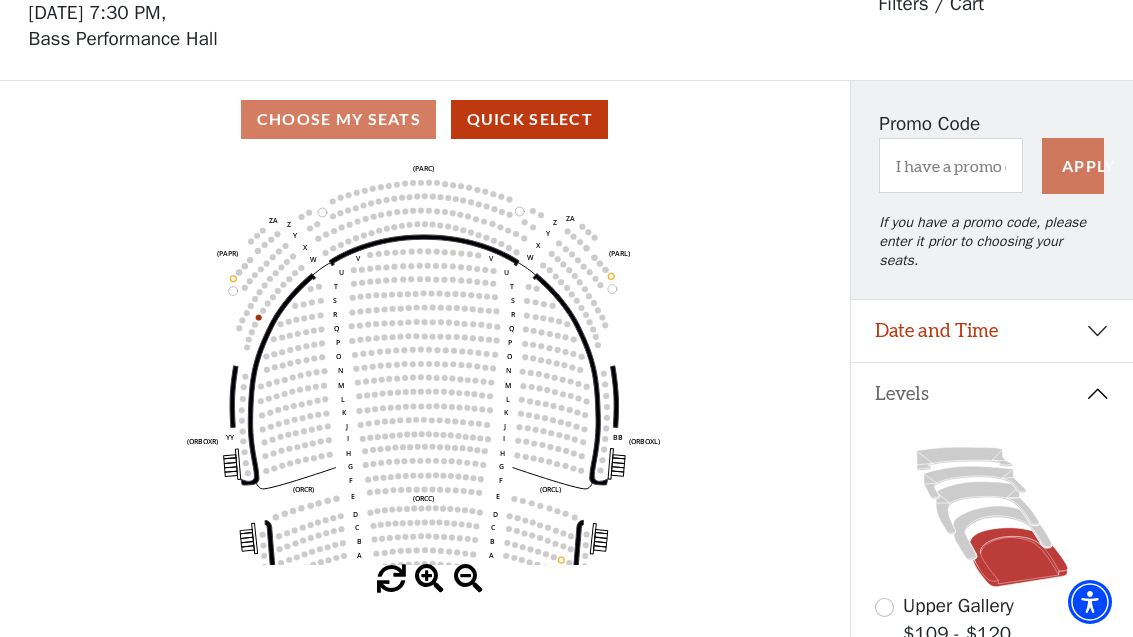 click 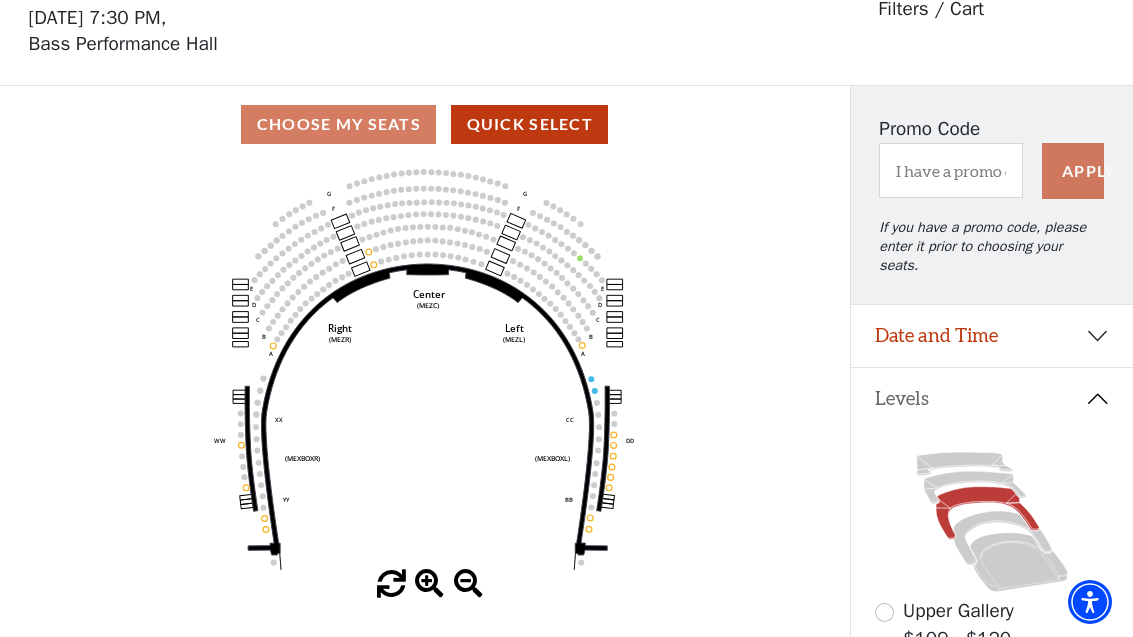 scroll, scrollTop: 93, scrollLeft: 0, axis: vertical 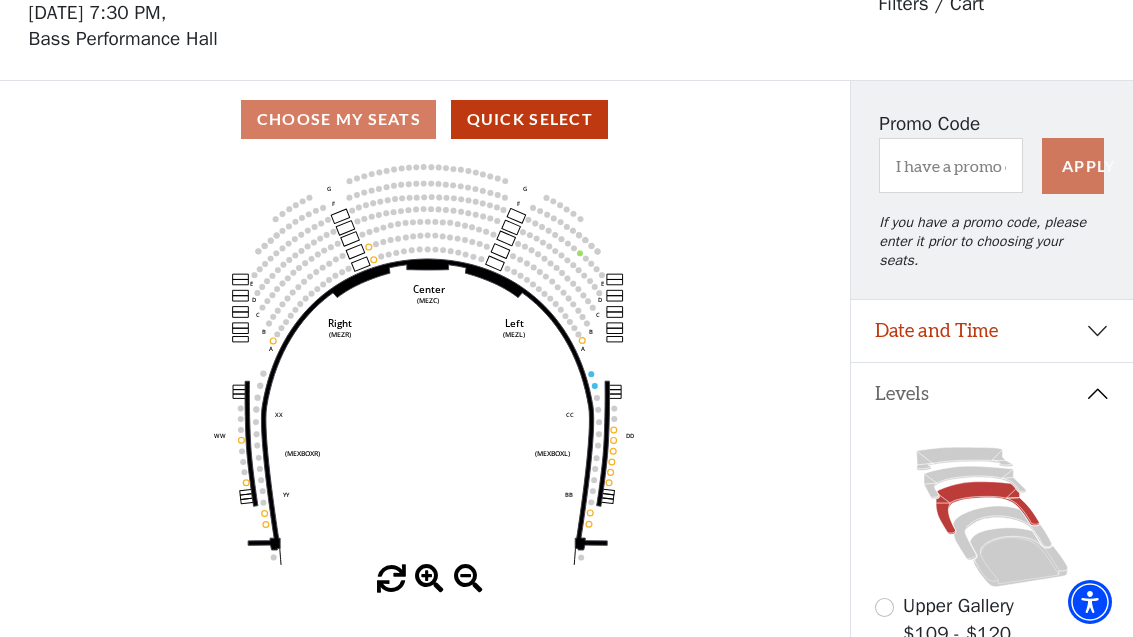click 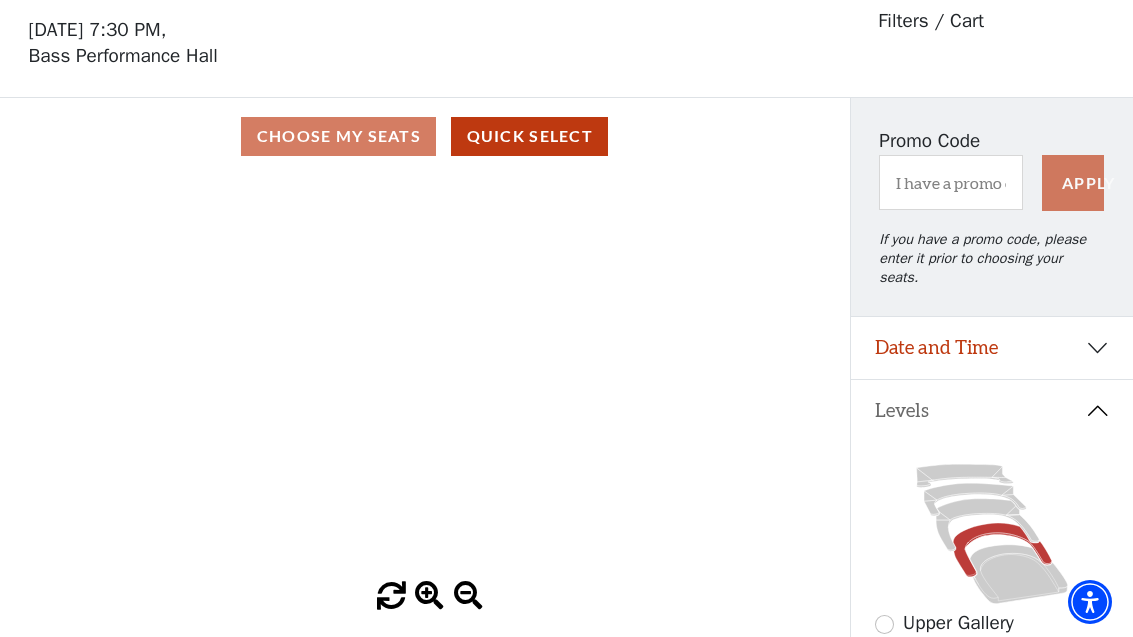 scroll, scrollTop: 0, scrollLeft: 0, axis: both 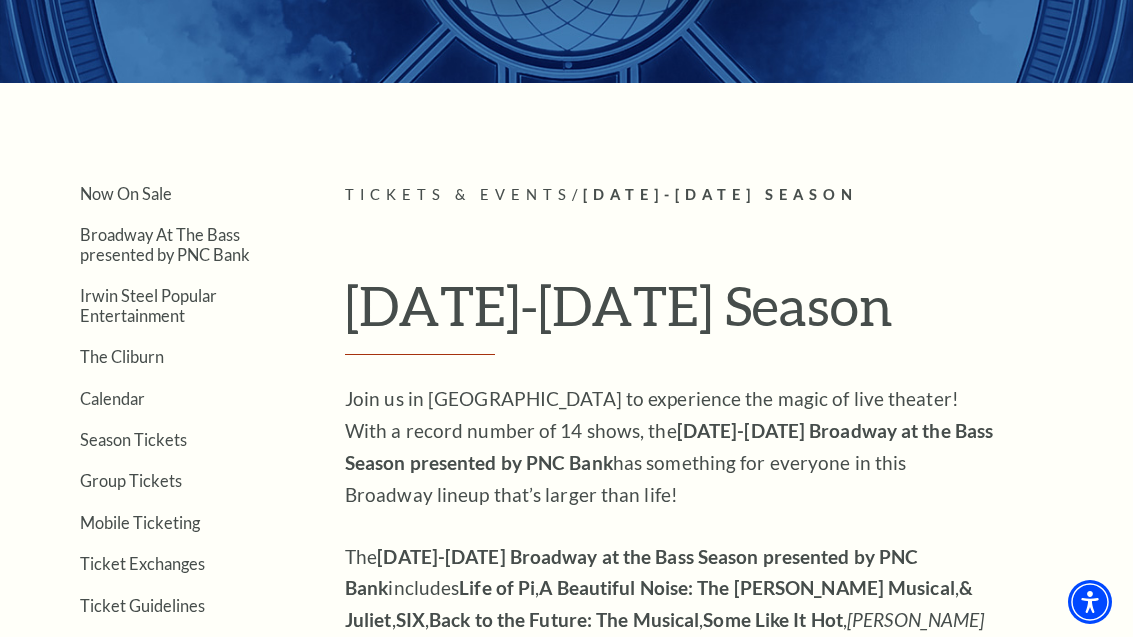 click on "Now On Sale" at bounding box center (126, 193) 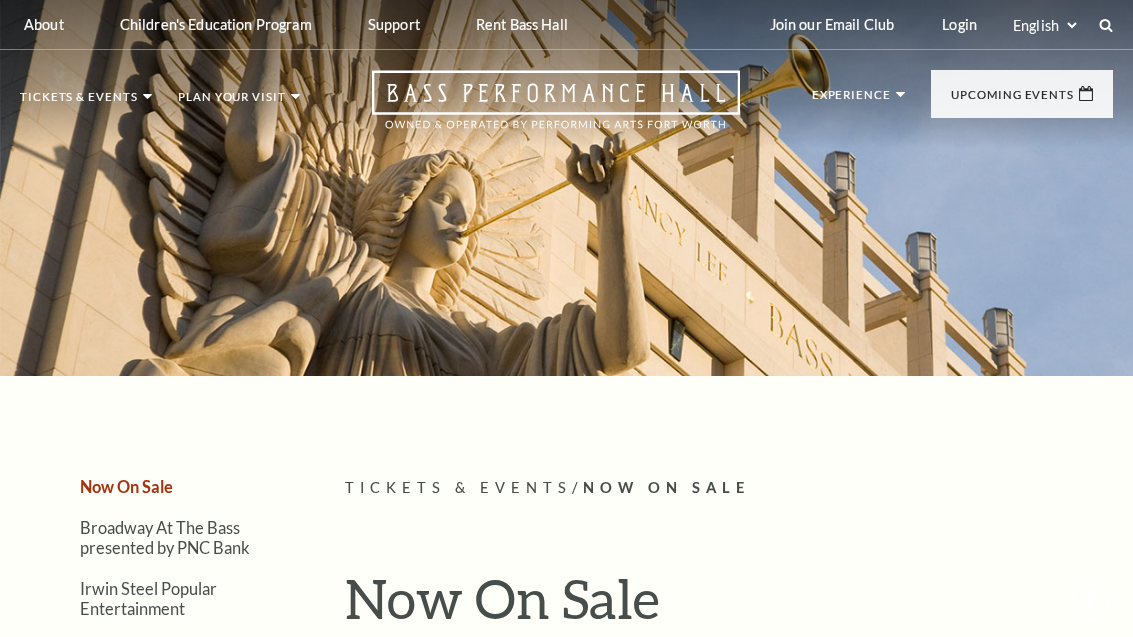 scroll, scrollTop: 0, scrollLeft: 0, axis: both 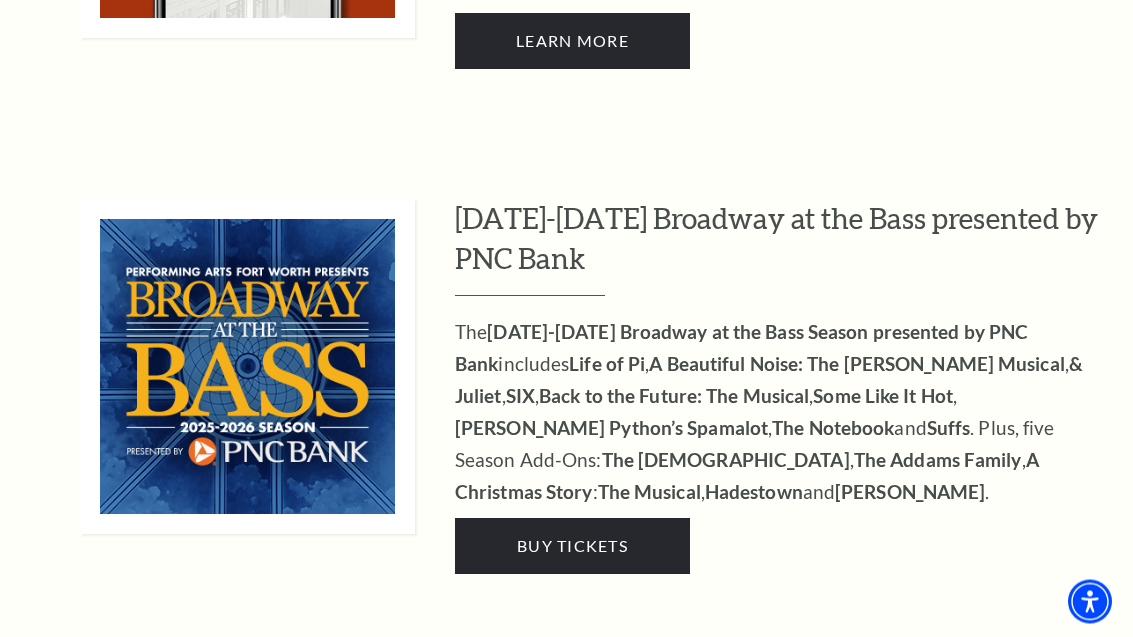 click at bounding box center [247, 367] 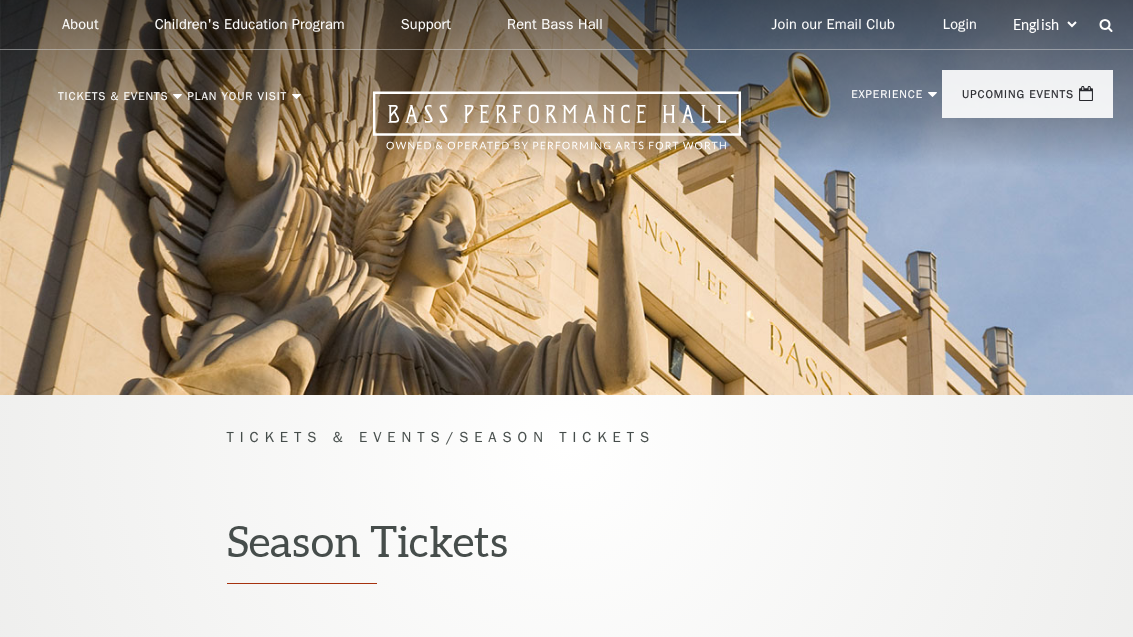 scroll, scrollTop: 0, scrollLeft: 0, axis: both 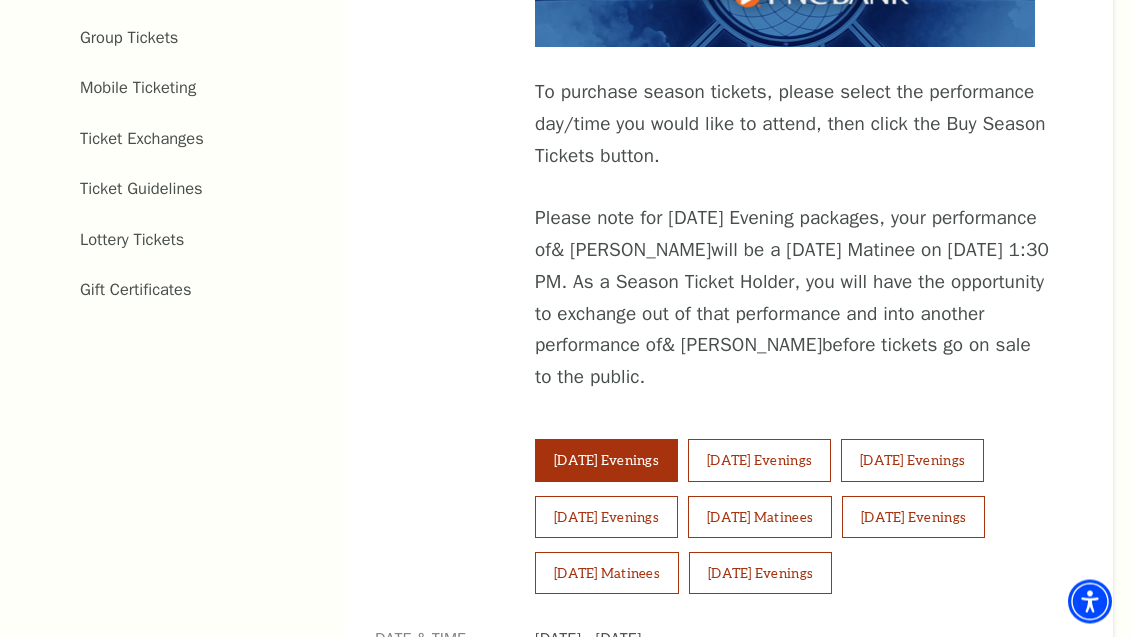 click on "Thursday Evenings" at bounding box center [912, 461] 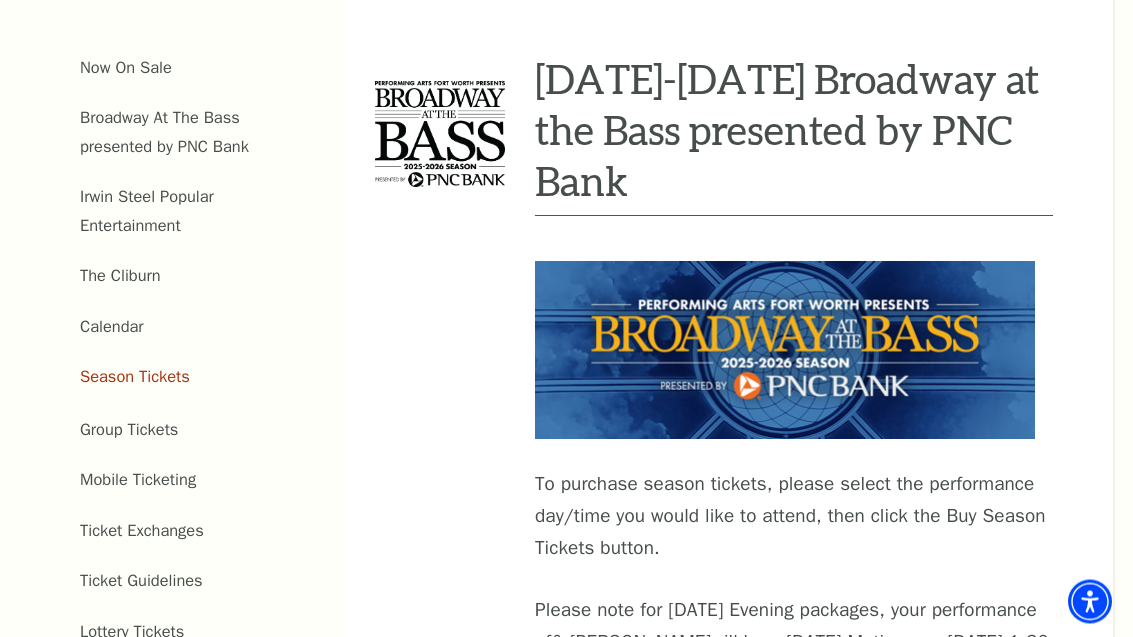 scroll, scrollTop: 663, scrollLeft: 0, axis: vertical 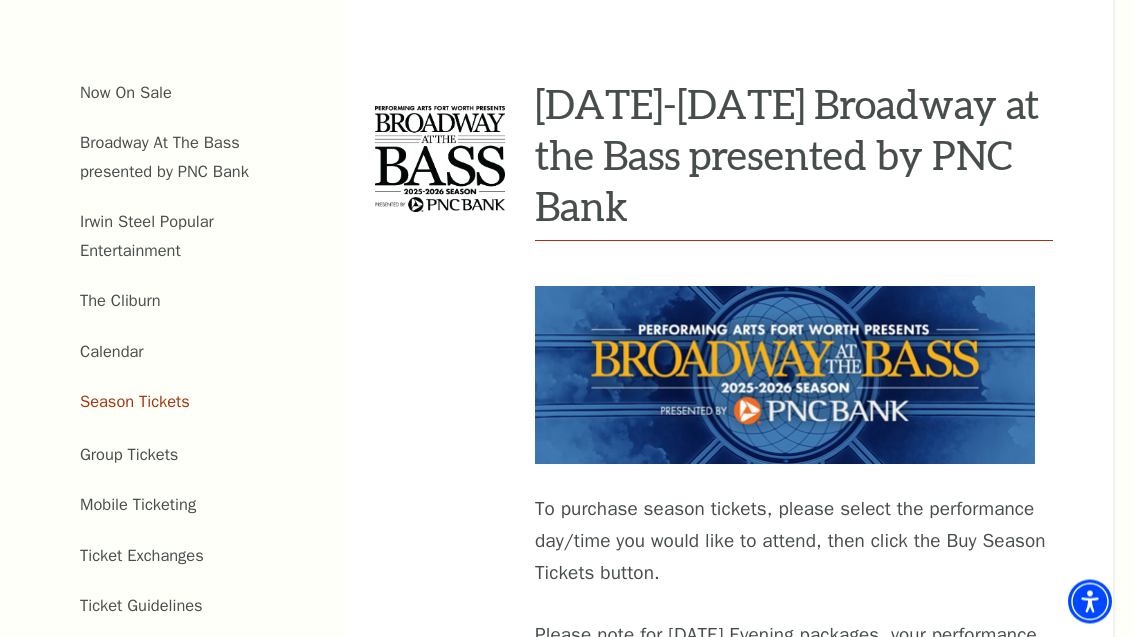 click on "Calendar" at bounding box center [112, 352] 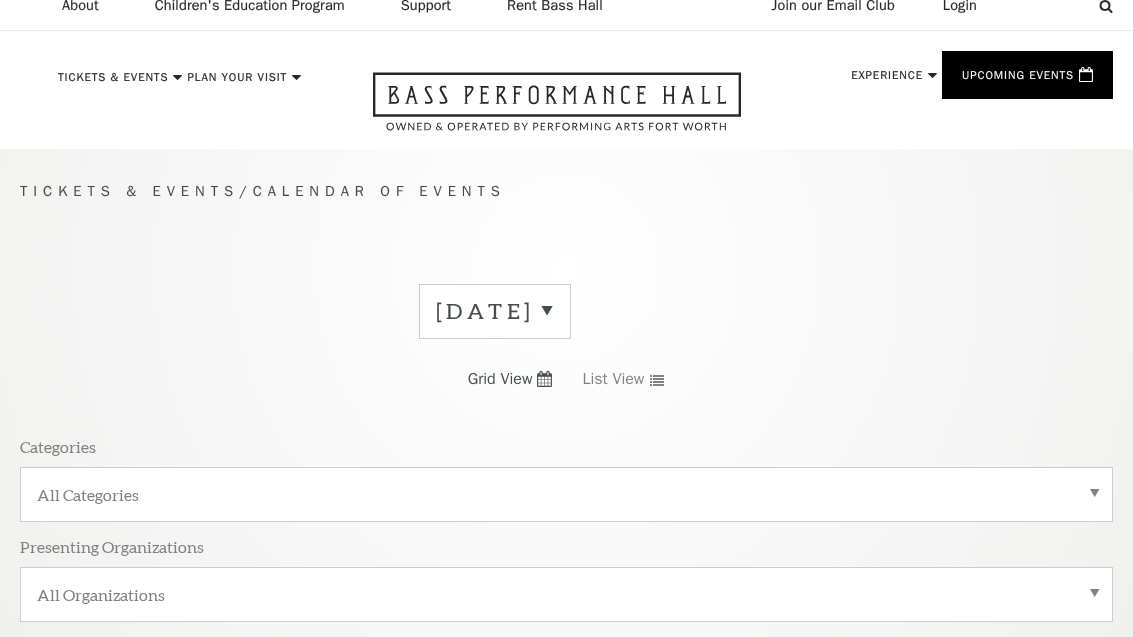 scroll, scrollTop: 0, scrollLeft: 0, axis: both 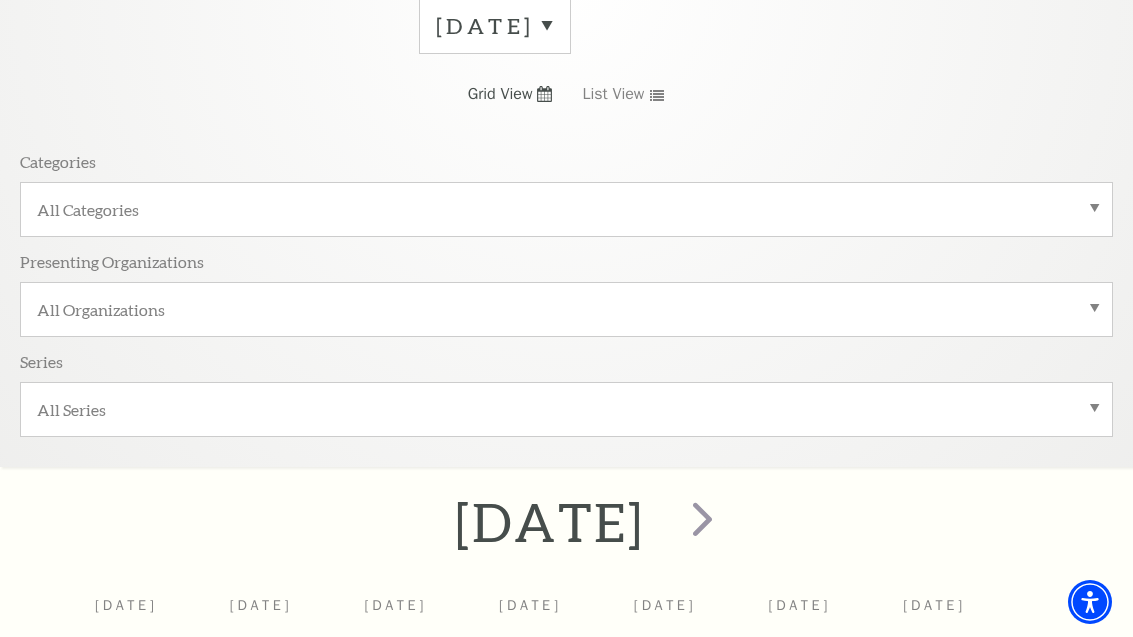 click at bounding box center (702, 518) 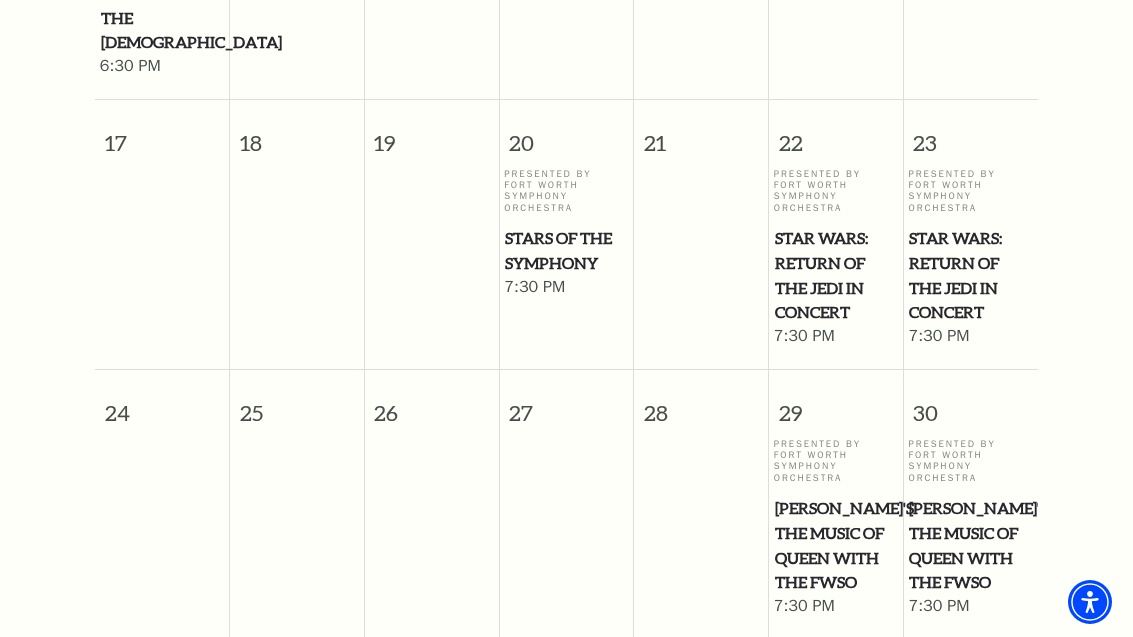 scroll, scrollTop: 2021, scrollLeft: 0, axis: vertical 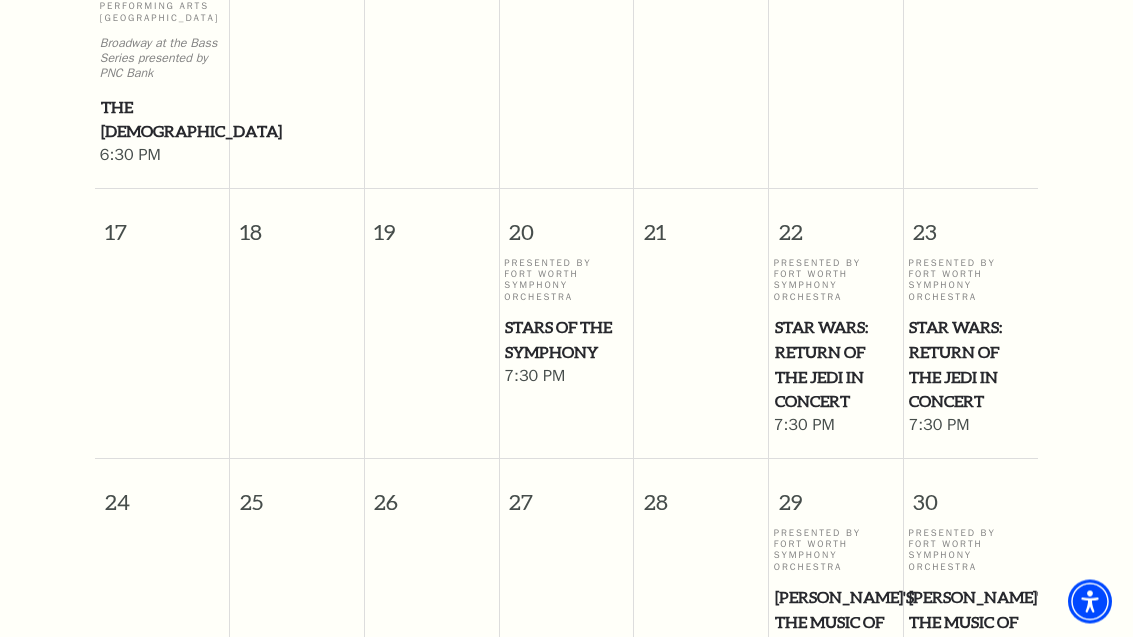 click on "Star Wars: Return of the Jedi in Concert" at bounding box center (836, 365) 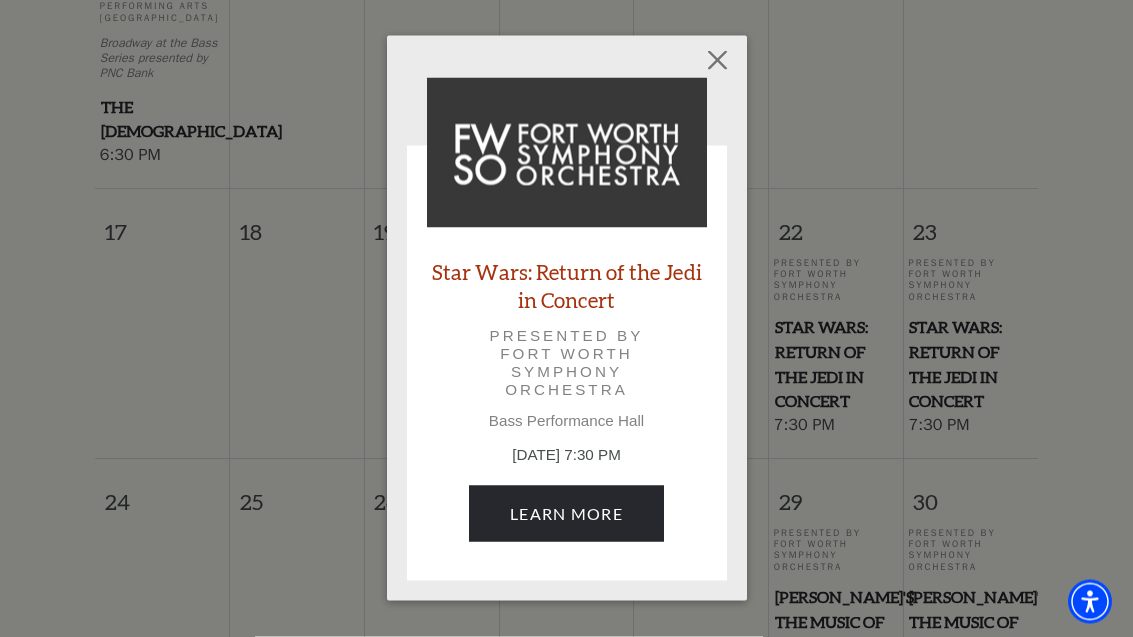 scroll, scrollTop: 2022, scrollLeft: 0, axis: vertical 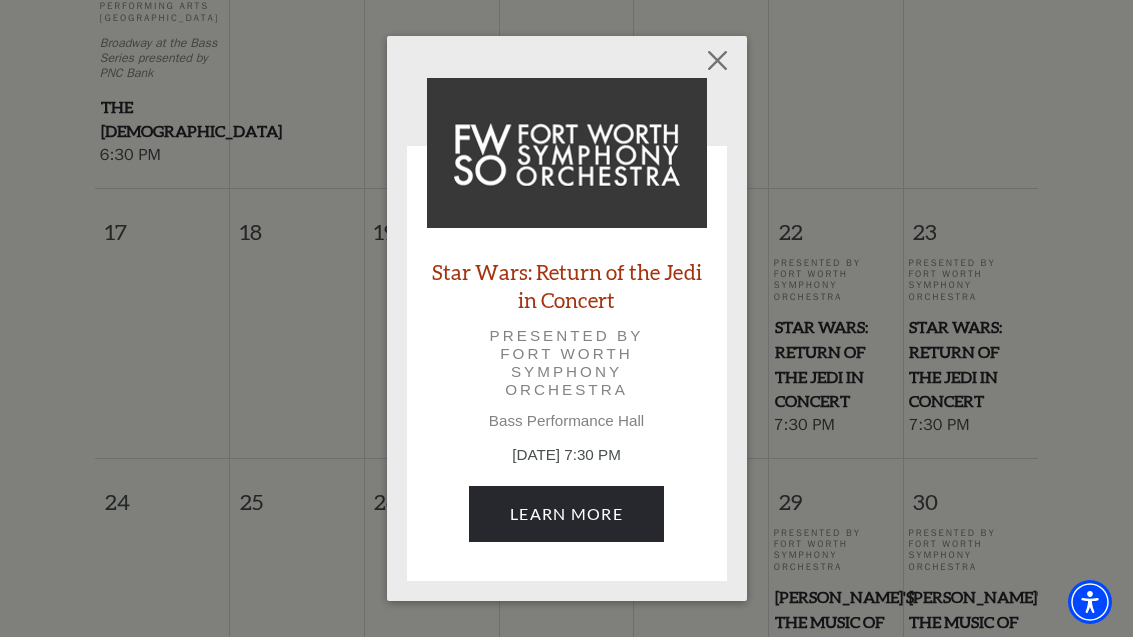 click at bounding box center [717, 60] 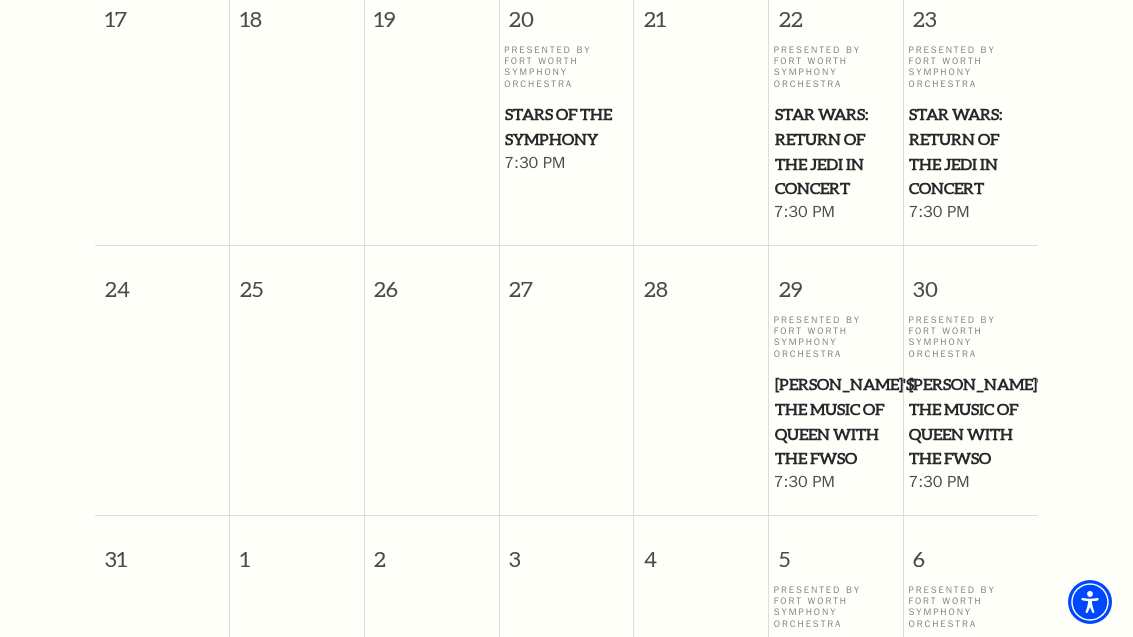 scroll, scrollTop: 2376, scrollLeft: 0, axis: vertical 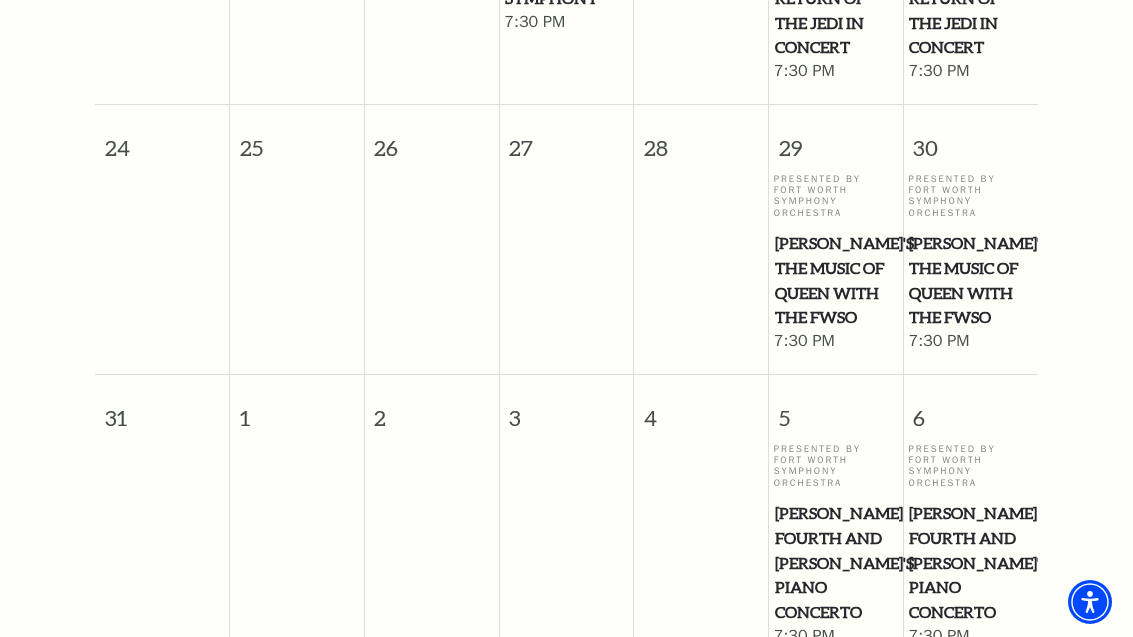 click on "Windborne's The Music of Queen with the FWSO" at bounding box center [836, 280] 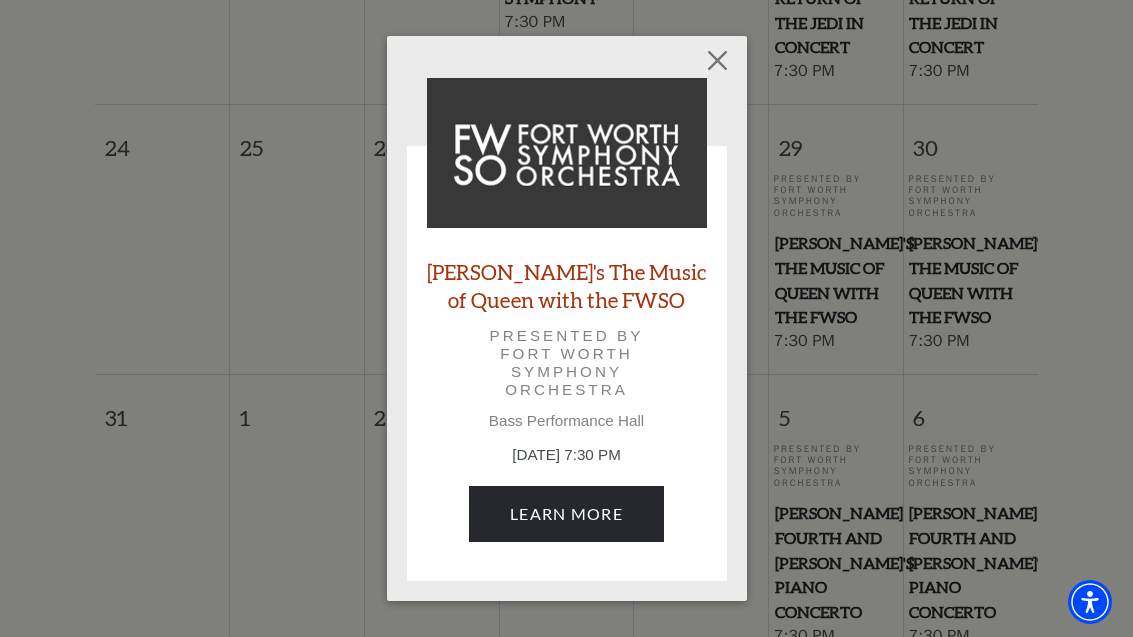 click at bounding box center [717, 60] 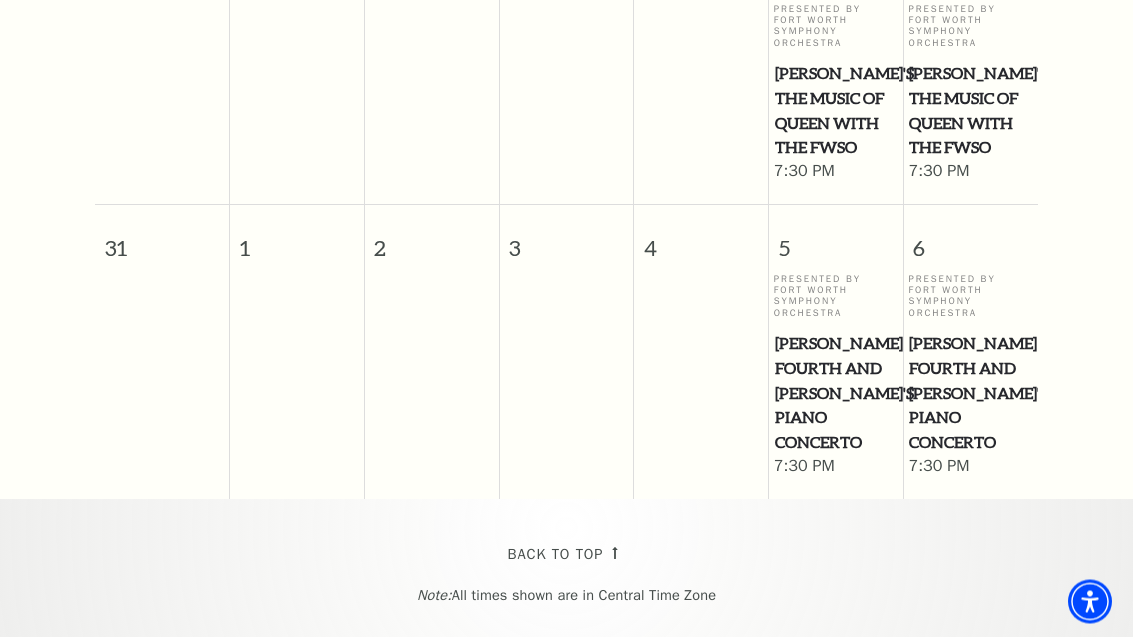 scroll, scrollTop: 2583, scrollLeft: 0, axis: vertical 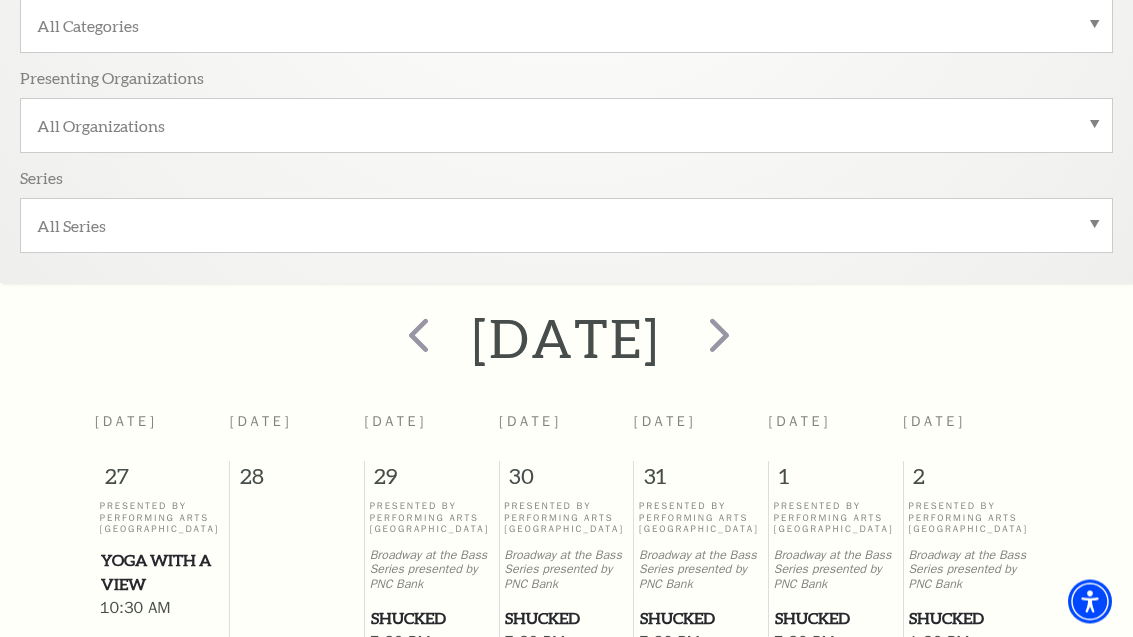 click at bounding box center [719, 335] 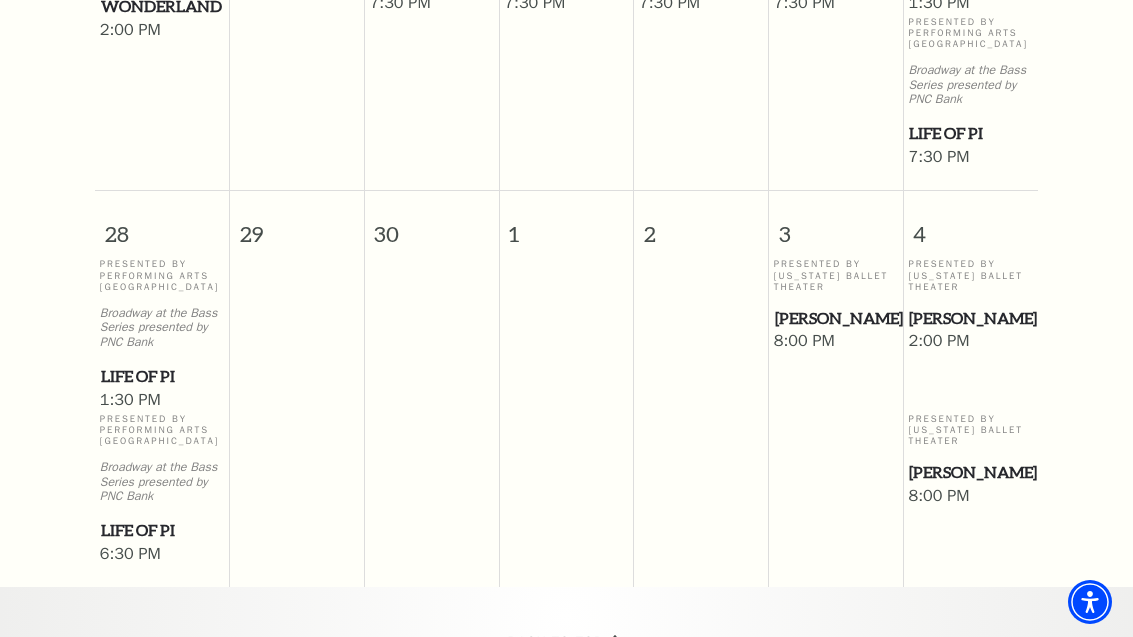 scroll, scrollTop: 2102, scrollLeft: 0, axis: vertical 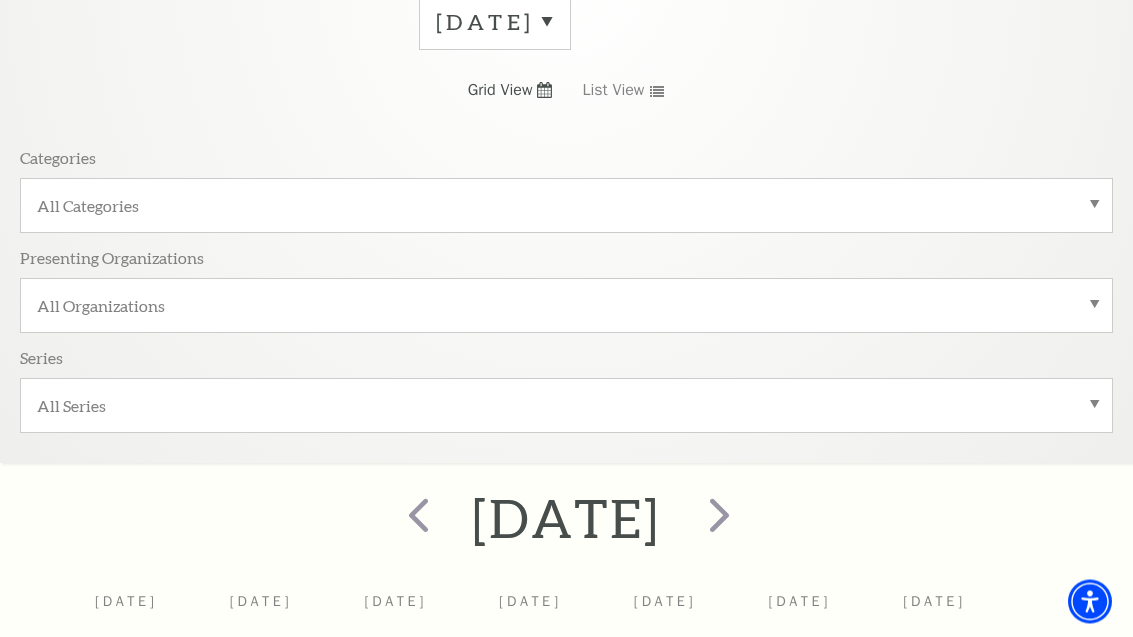 click at bounding box center [719, 515] 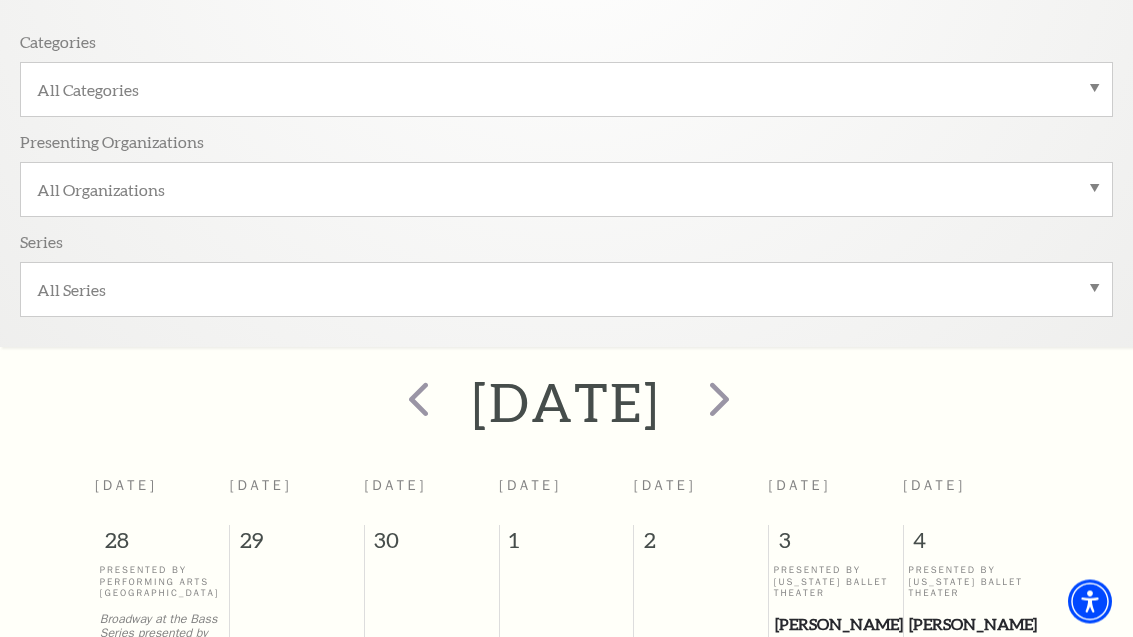 scroll, scrollTop: 422, scrollLeft: 0, axis: vertical 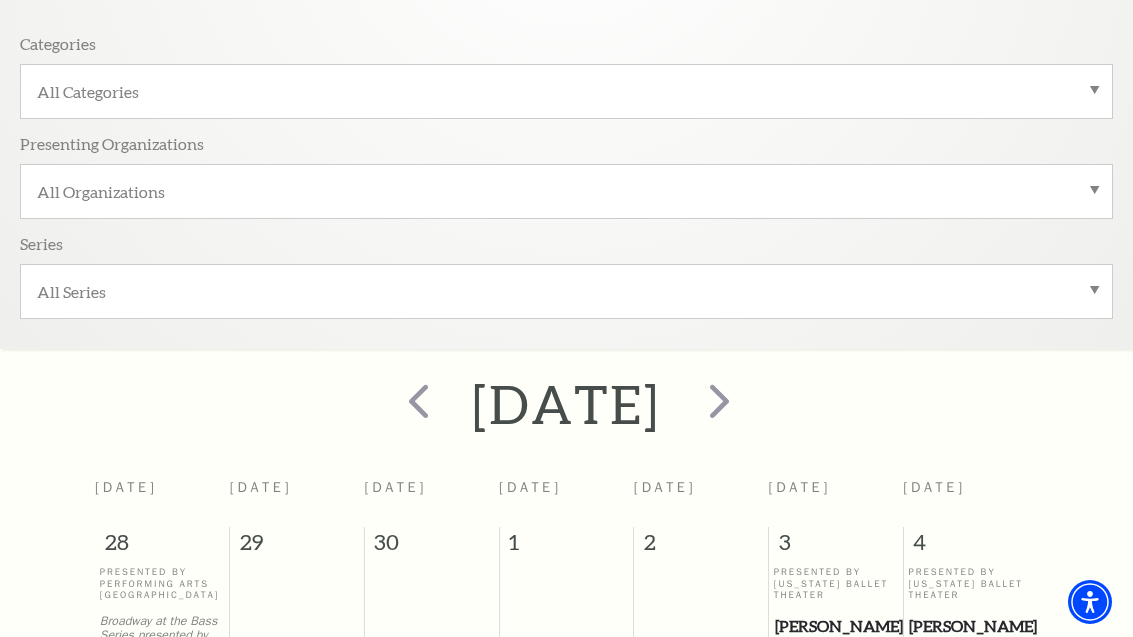 click at bounding box center (418, 400) 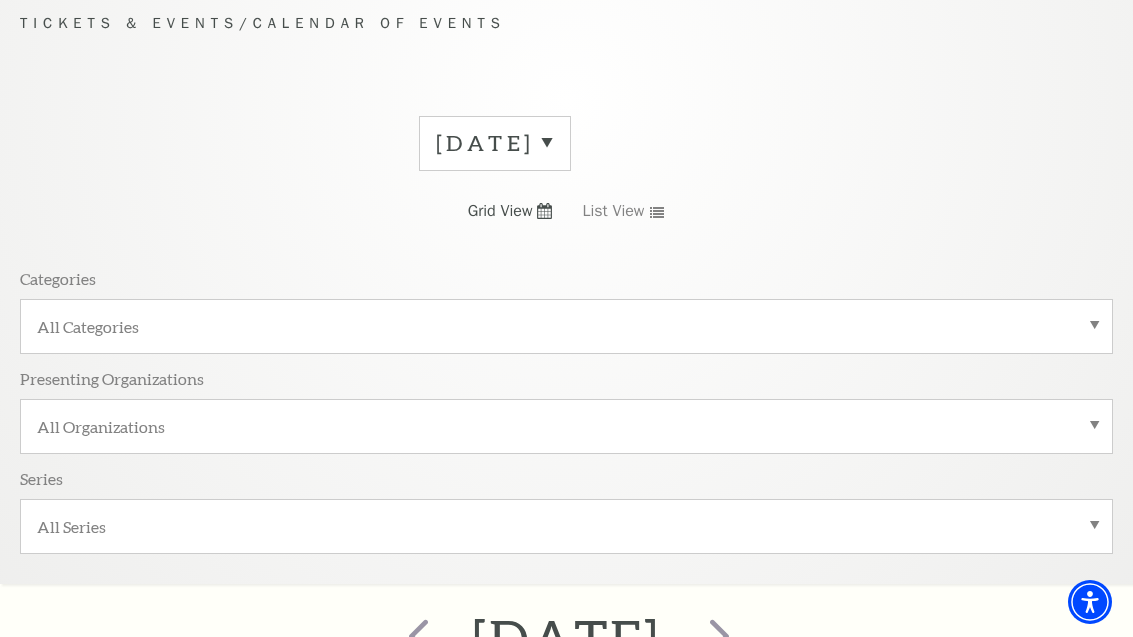 scroll, scrollTop: 174, scrollLeft: 0, axis: vertical 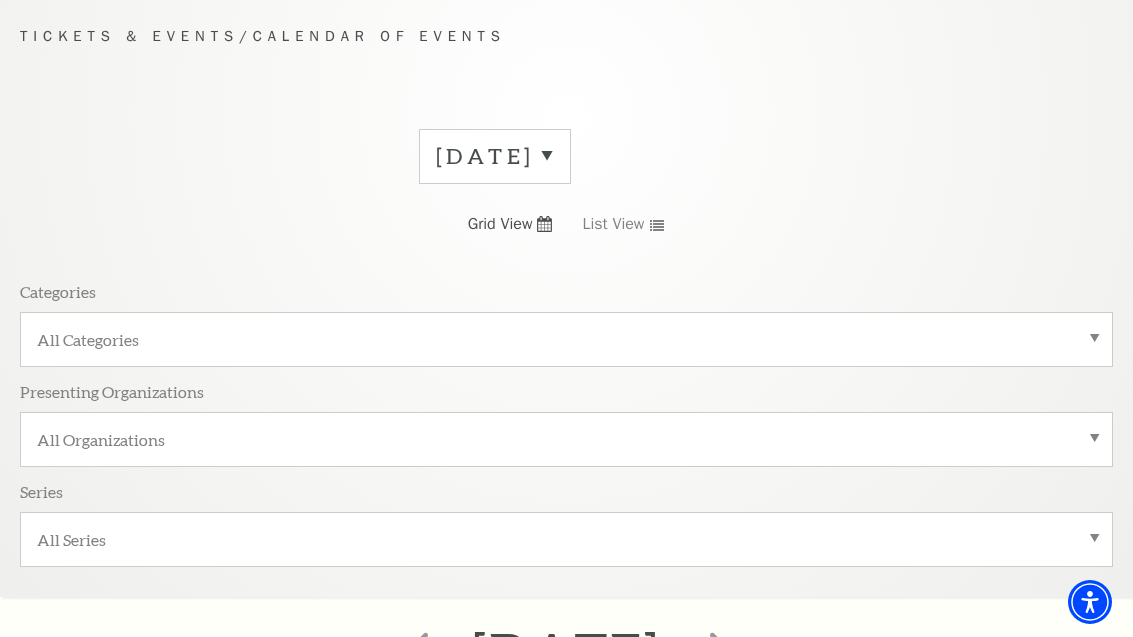 click at bounding box center (418, 648) 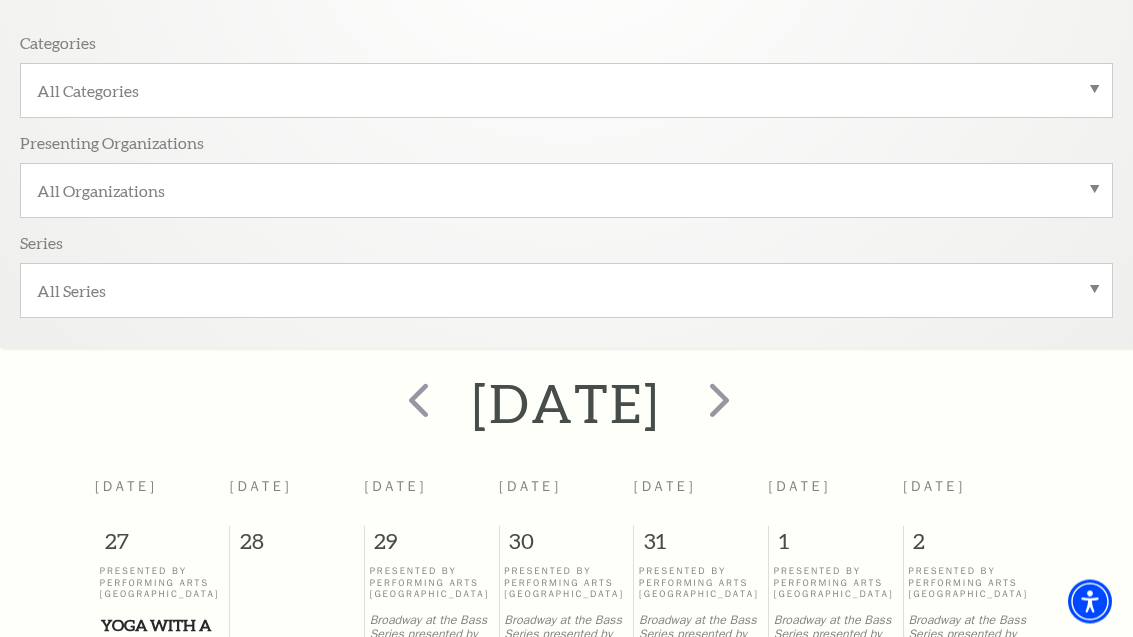 click at bounding box center [418, 400] 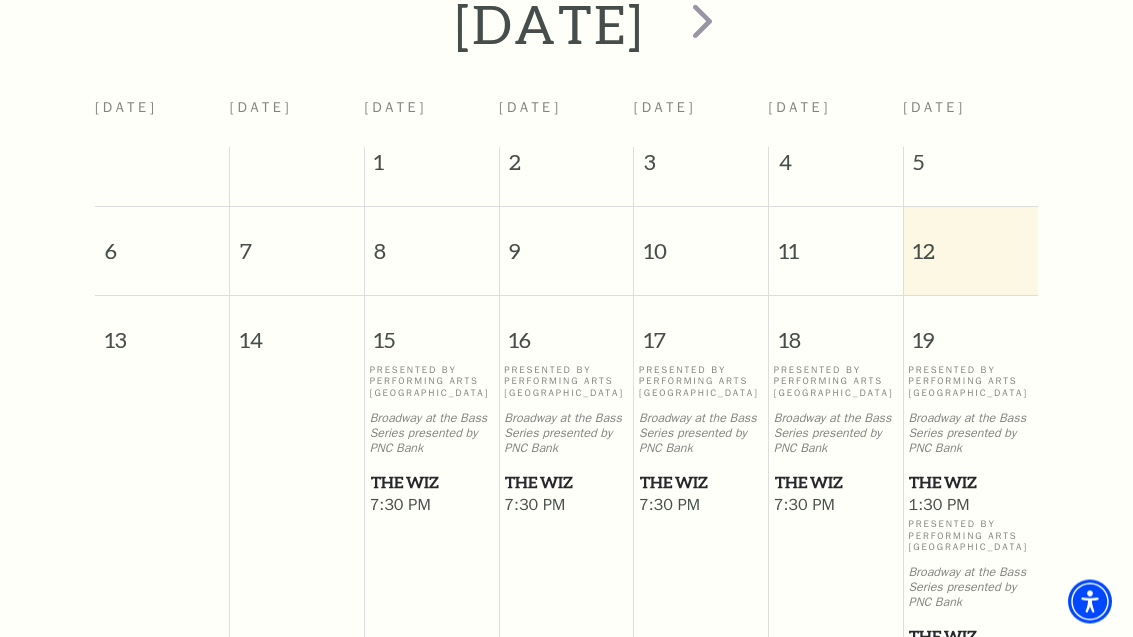 scroll, scrollTop: 810, scrollLeft: 0, axis: vertical 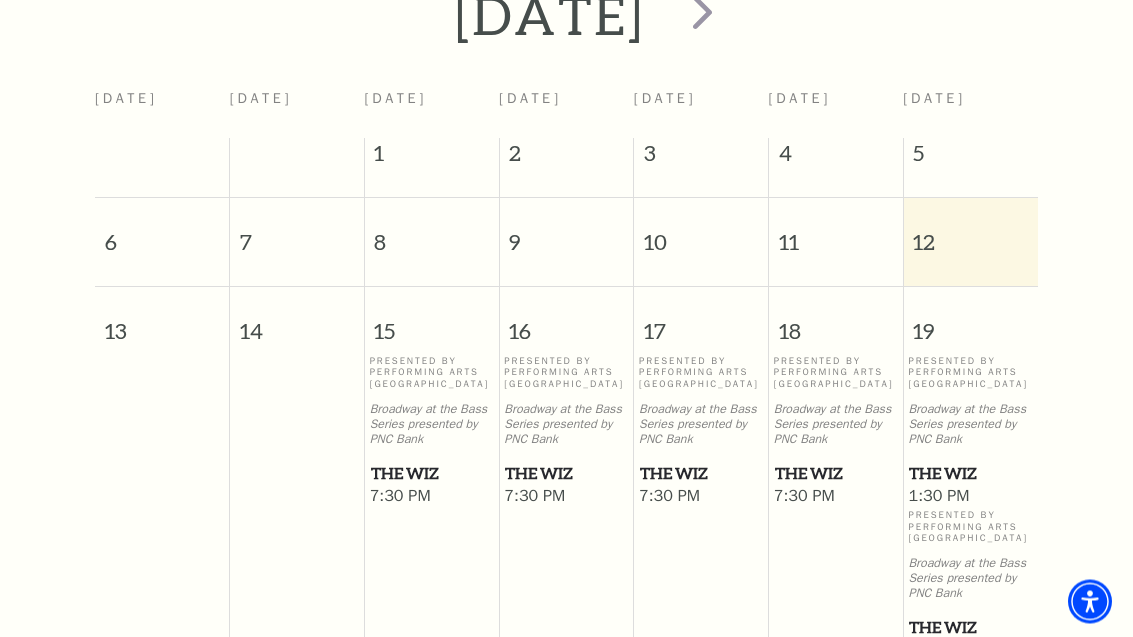 click on "7:30 PM" at bounding box center [836, 498] 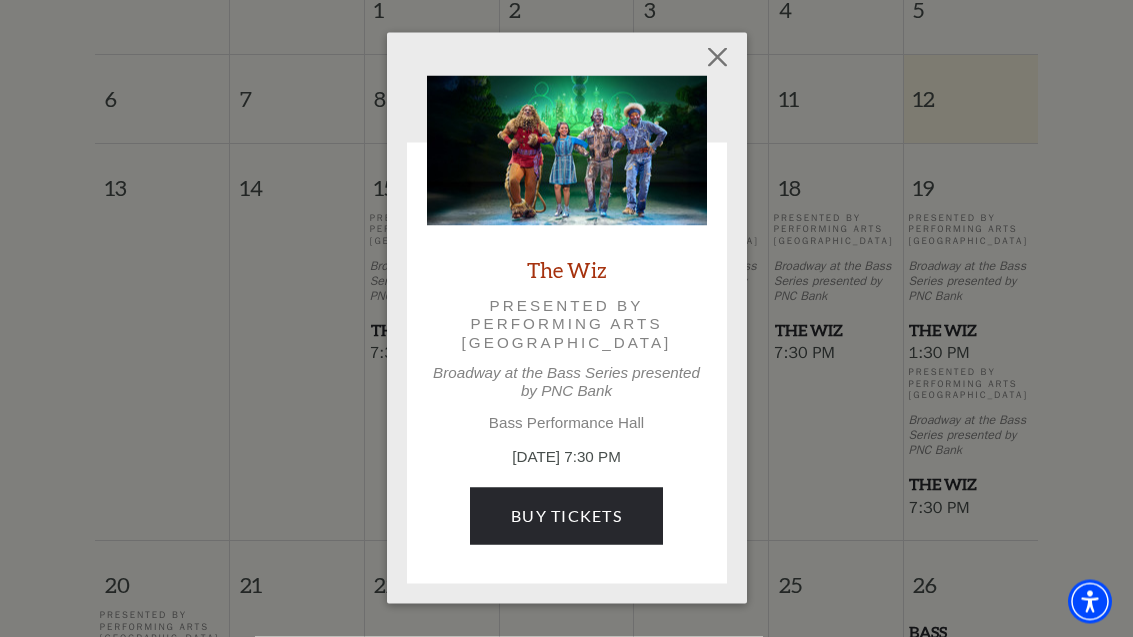 scroll, scrollTop: 954, scrollLeft: 0, axis: vertical 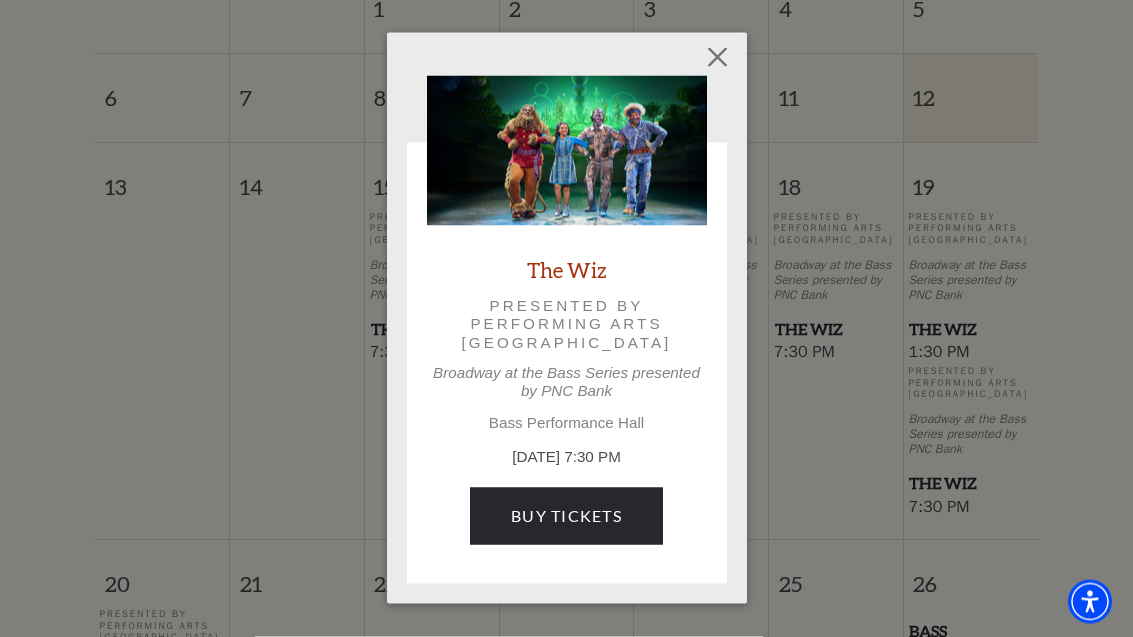 click on "Buy Tickets" at bounding box center [566, 516] 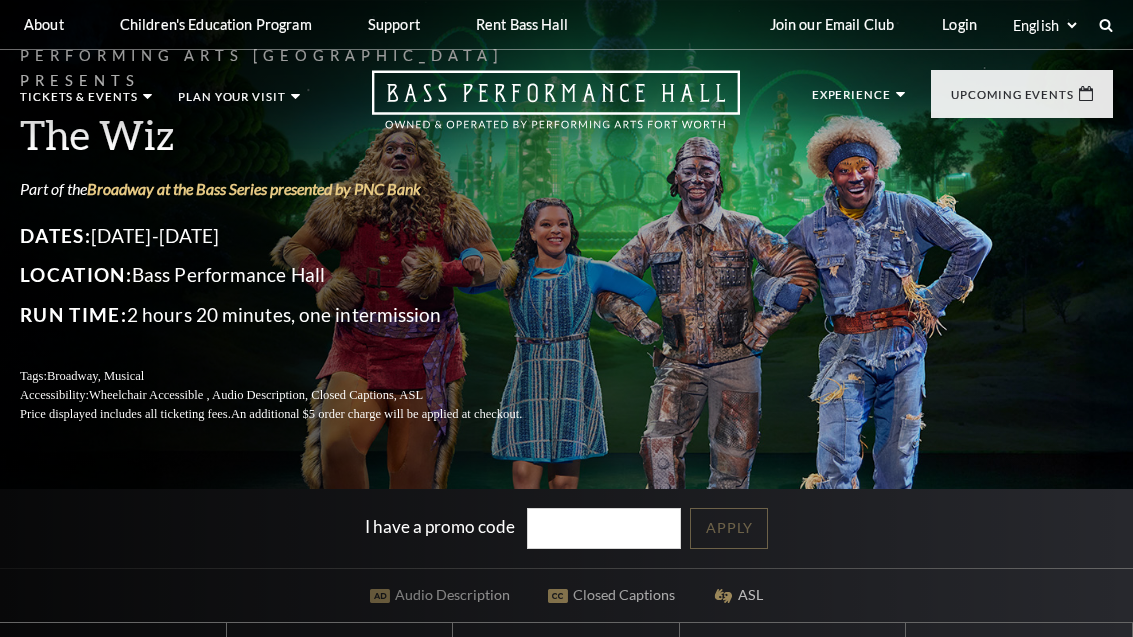 scroll, scrollTop: 0, scrollLeft: 0, axis: both 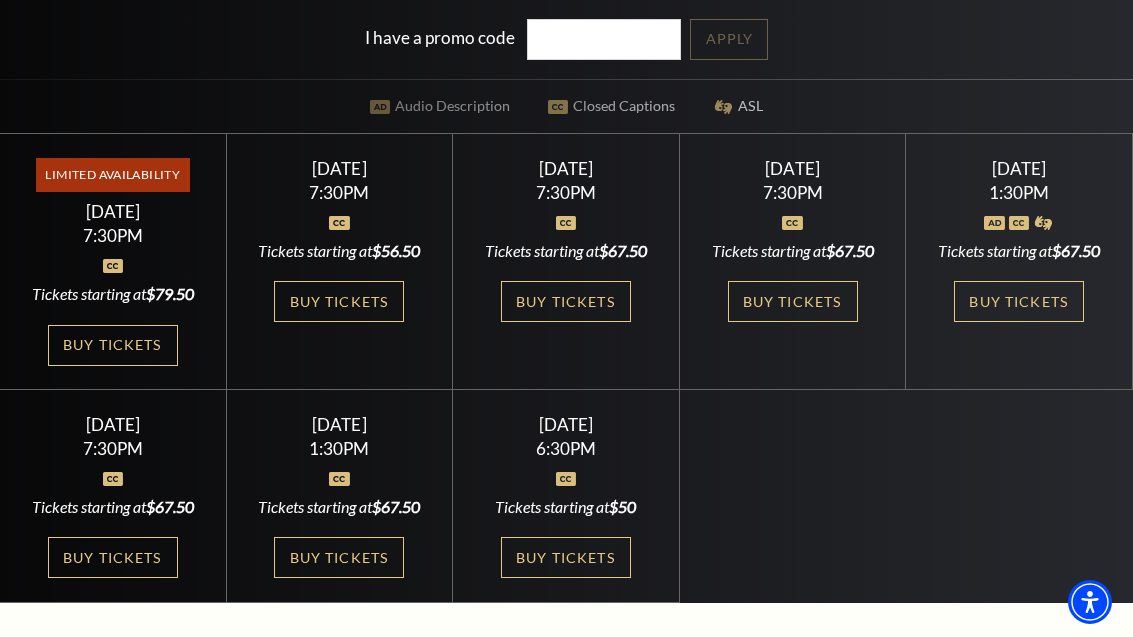 click on "Buy Tickets" at bounding box center [793, 301] 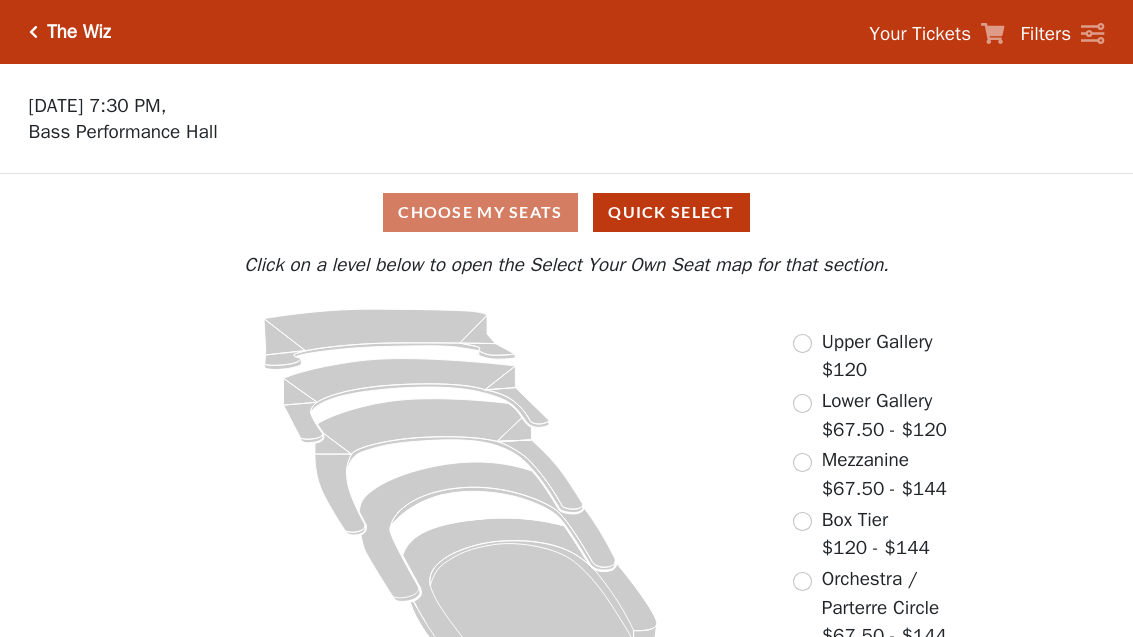 scroll, scrollTop: 0, scrollLeft: 0, axis: both 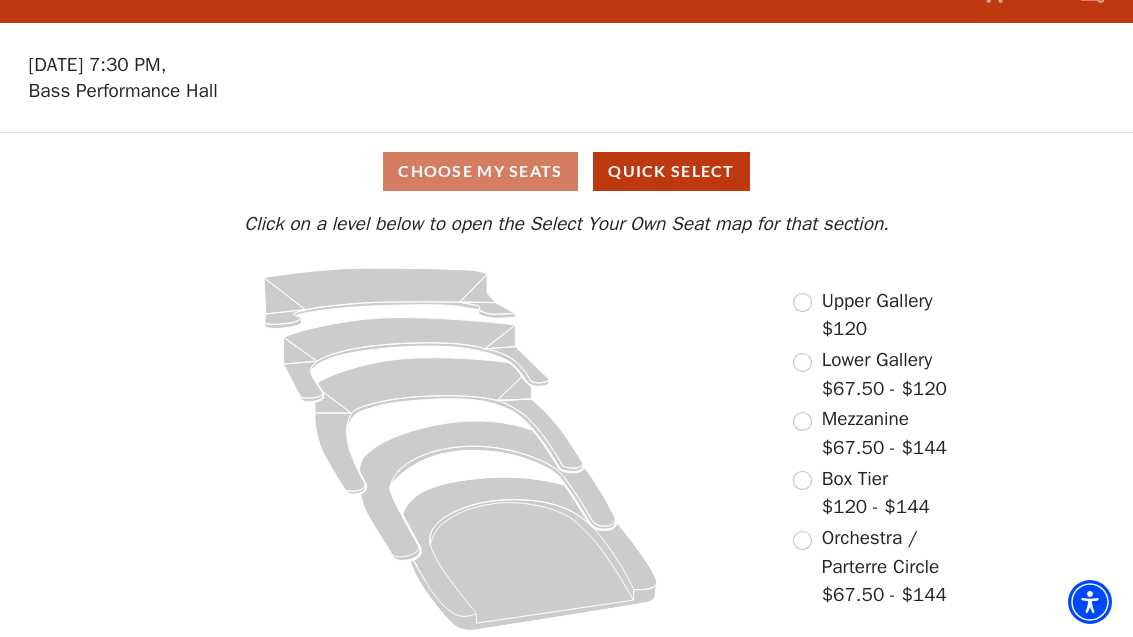 click at bounding box center (802, 480) 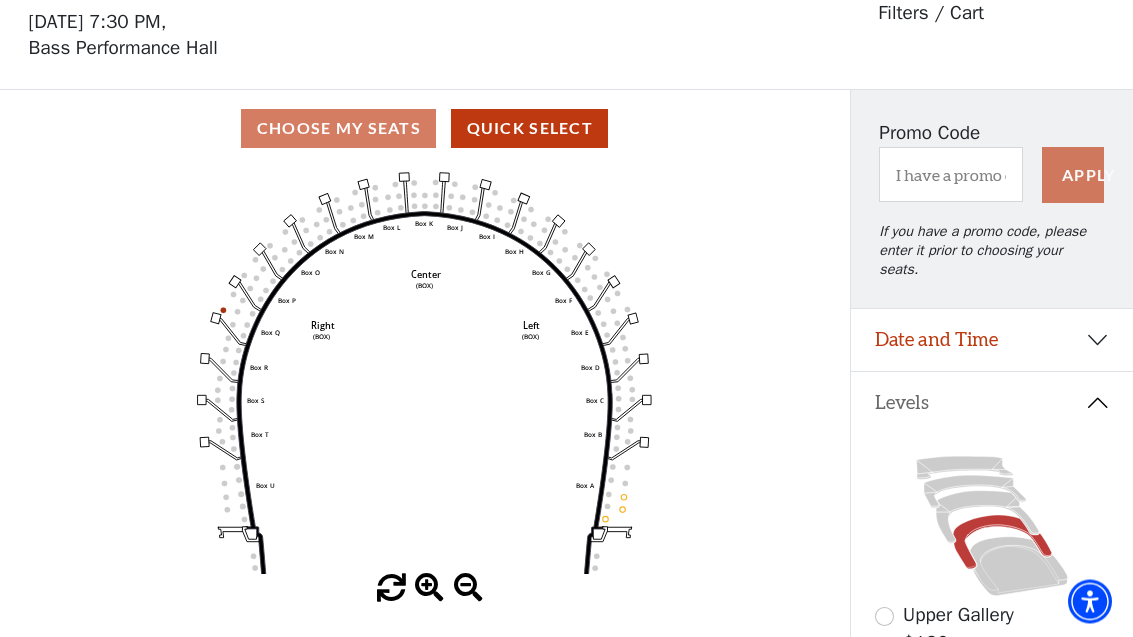 scroll, scrollTop: 93, scrollLeft: 0, axis: vertical 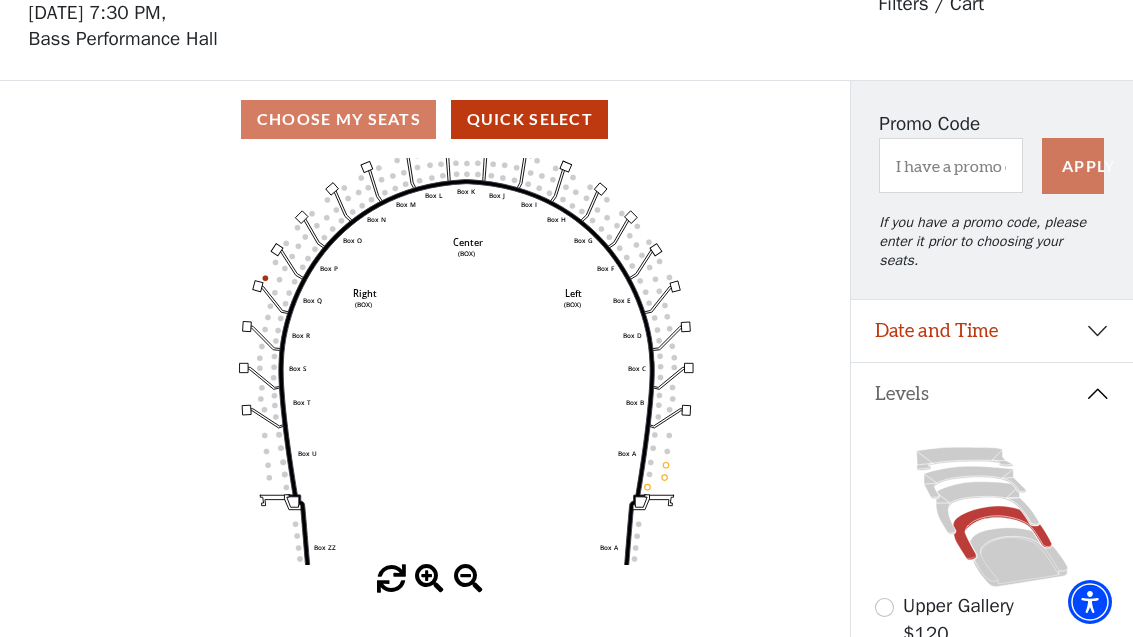 click on "Left   (BOX)   Right   (BOX)   Center   (BOX)   Box ZZ   Box U   Box T   Box S   Box R   Box Q   Box P   Box O   Box N   Box M   Box L   Box A   Box A   Box B   Box C   Box D   Box E   Box F   Box G   Box H   Box I   Box J   Box K" 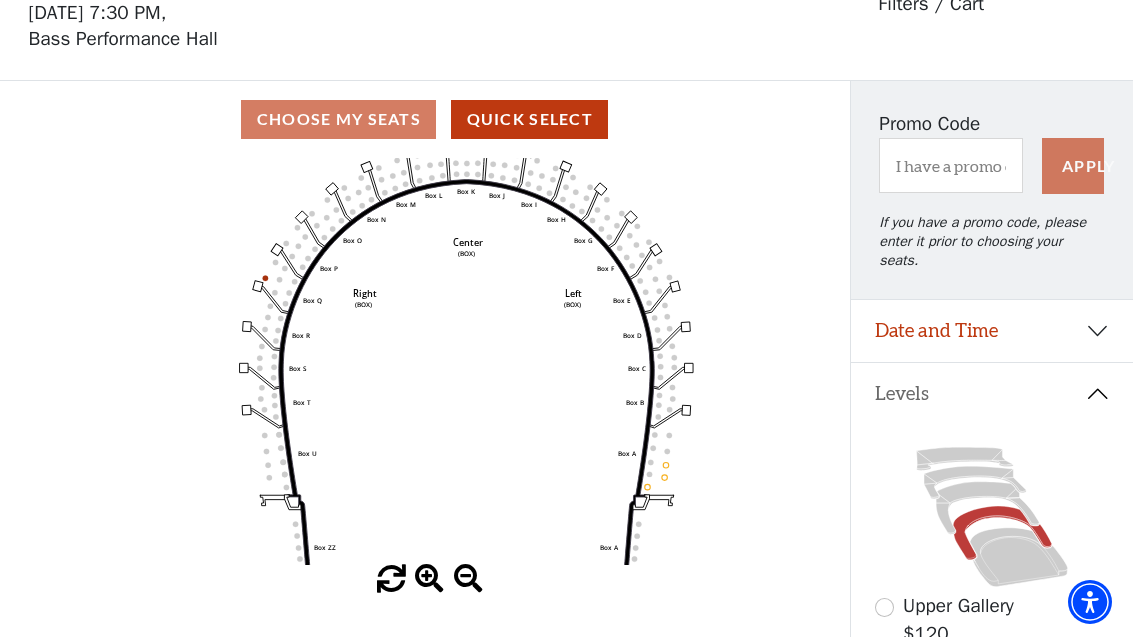 click on "Choose My Seats
Quick Select" at bounding box center [425, 119] 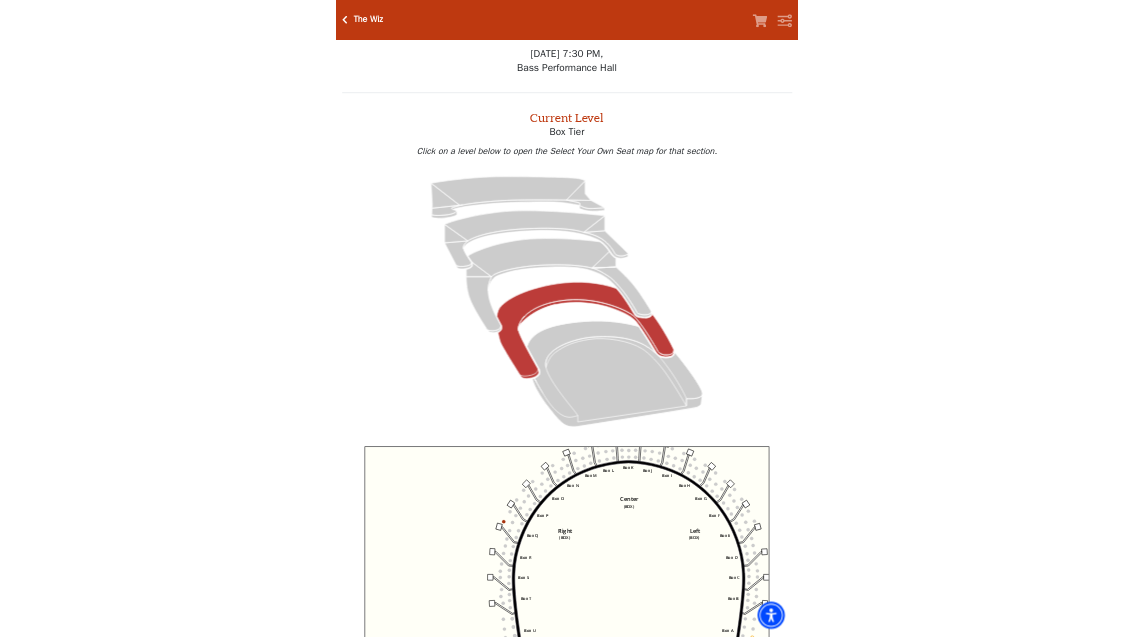 scroll, scrollTop: 93, scrollLeft: 0, axis: vertical 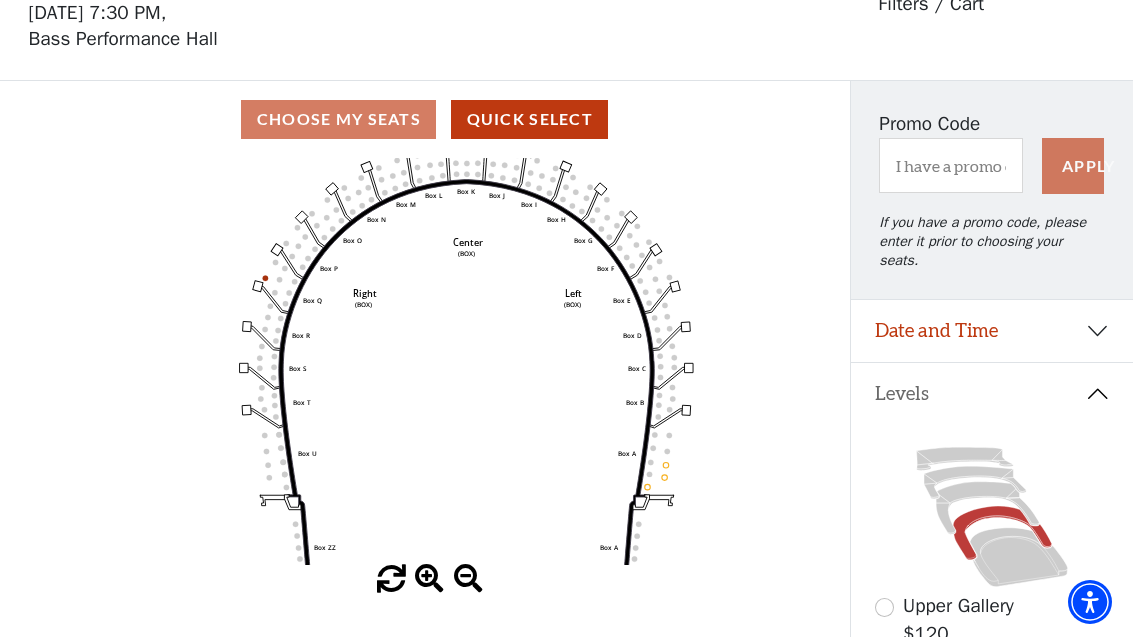 click on "Quick Select" at bounding box center (529, 119) 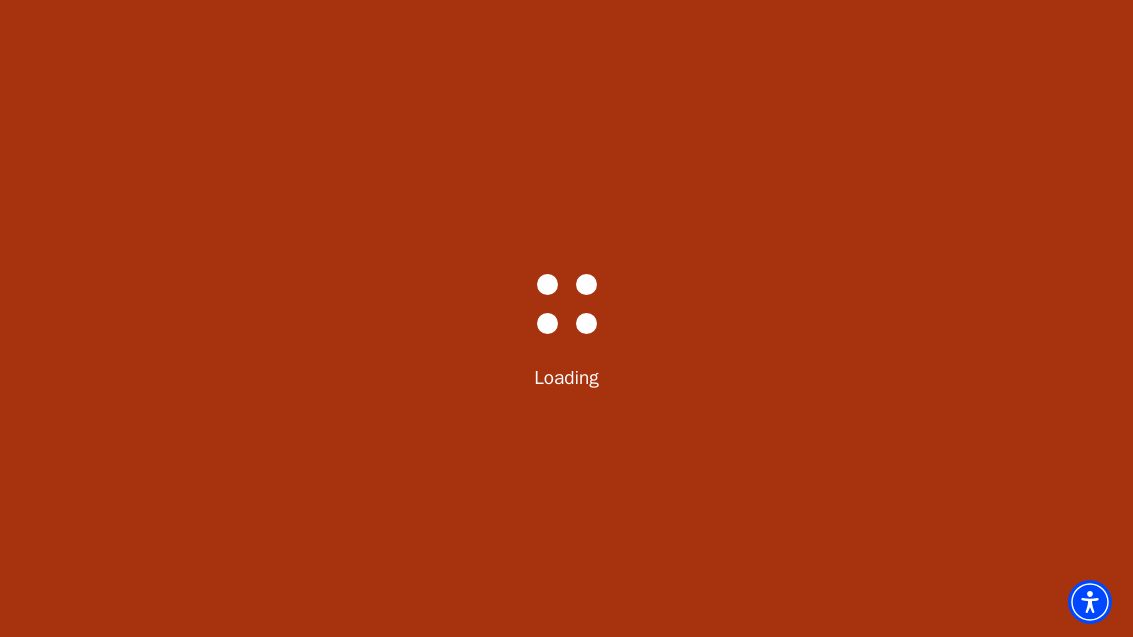 scroll, scrollTop: 0, scrollLeft: 0, axis: both 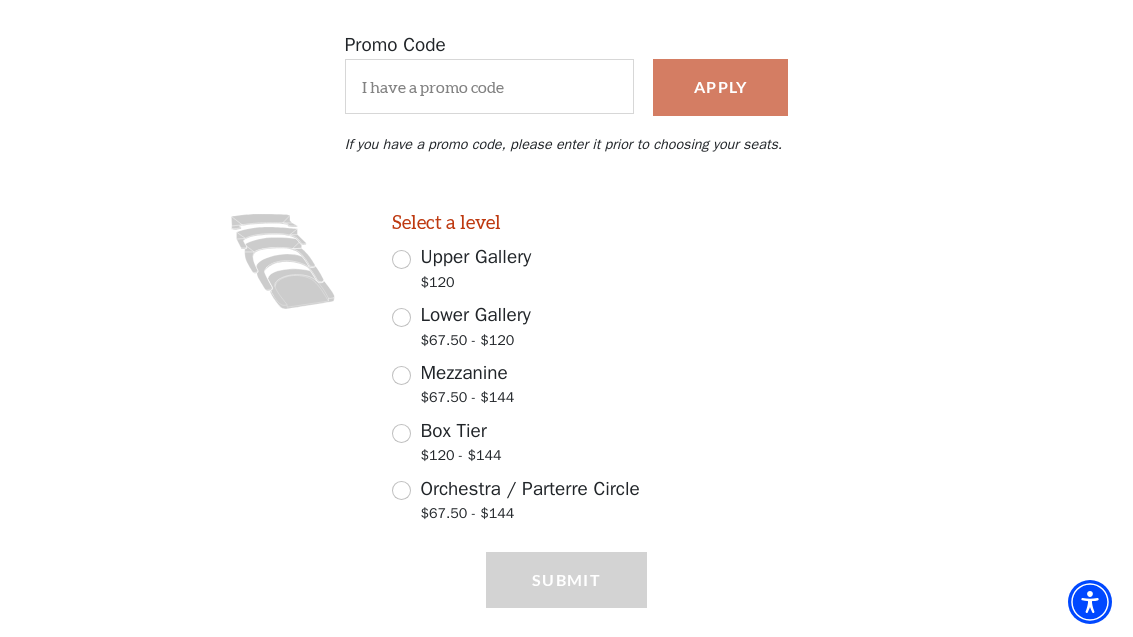 click on "Box Tier     $120 - $144" at bounding box center [401, 433] 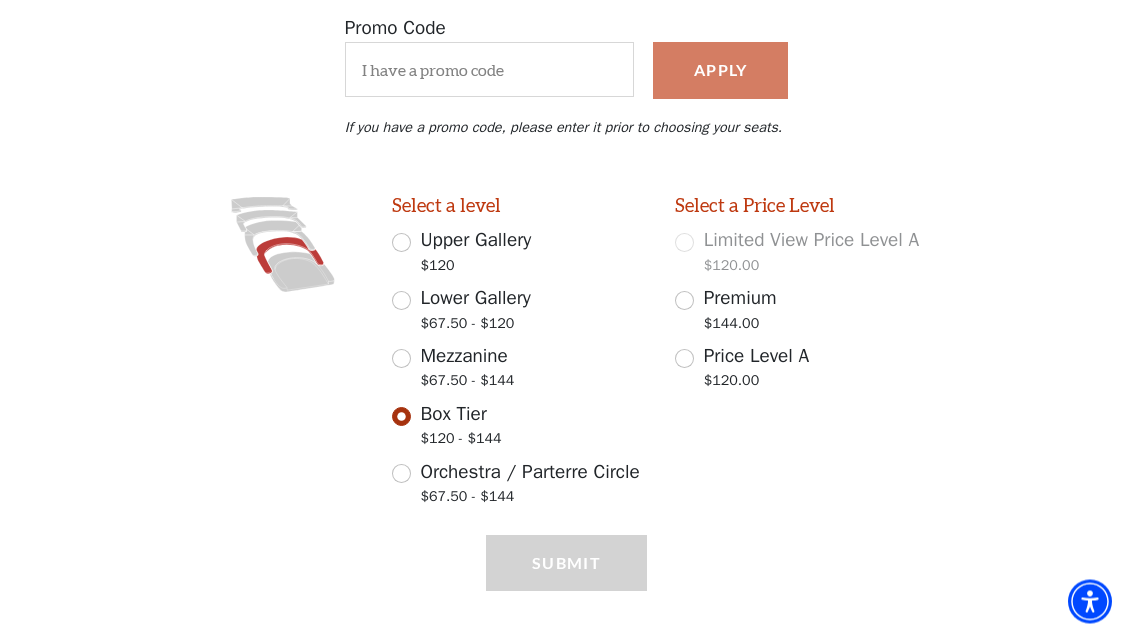 scroll, scrollTop: 386, scrollLeft: 0, axis: vertical 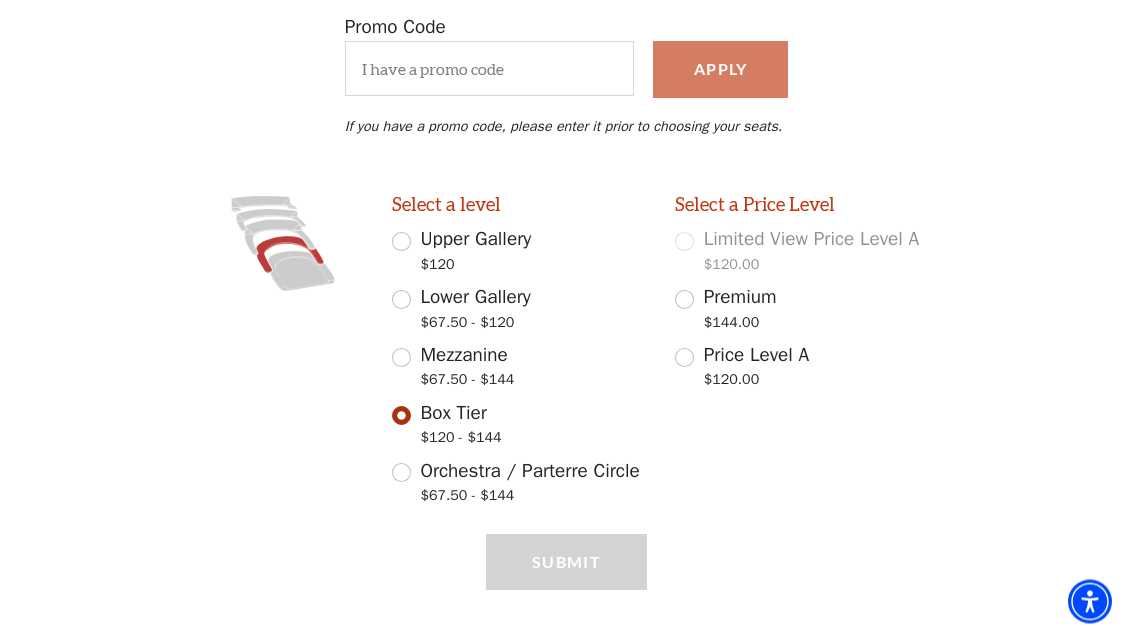 click on "Price Level A $120.00" at bounding box center (802, 370) 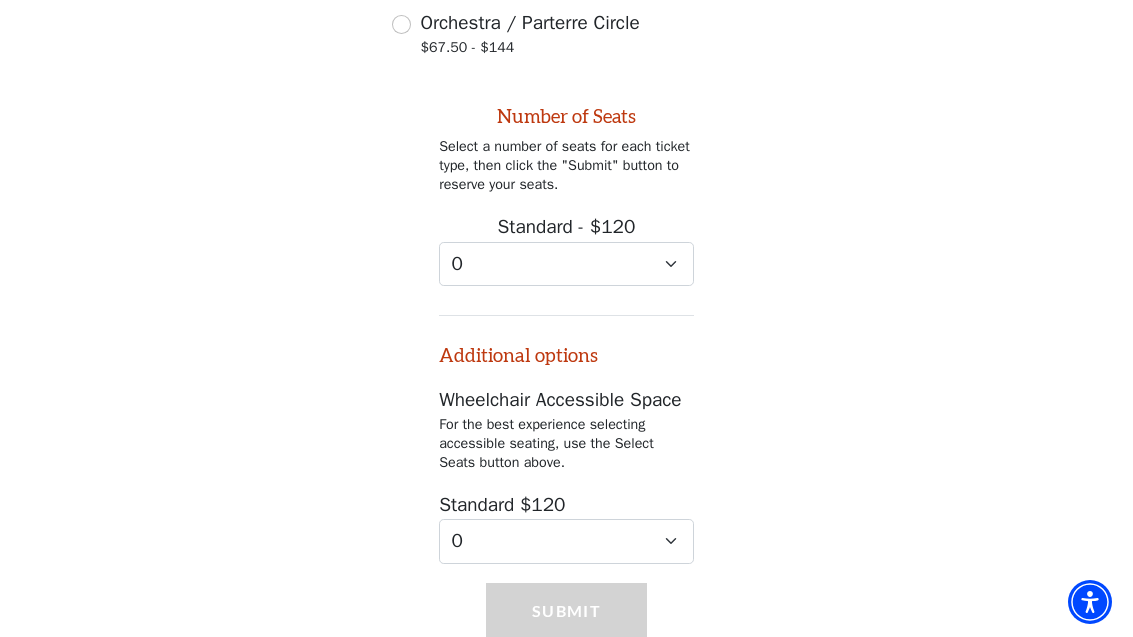 scroll, scrollTop: 903, scrollLeft: 0, axis: vertical 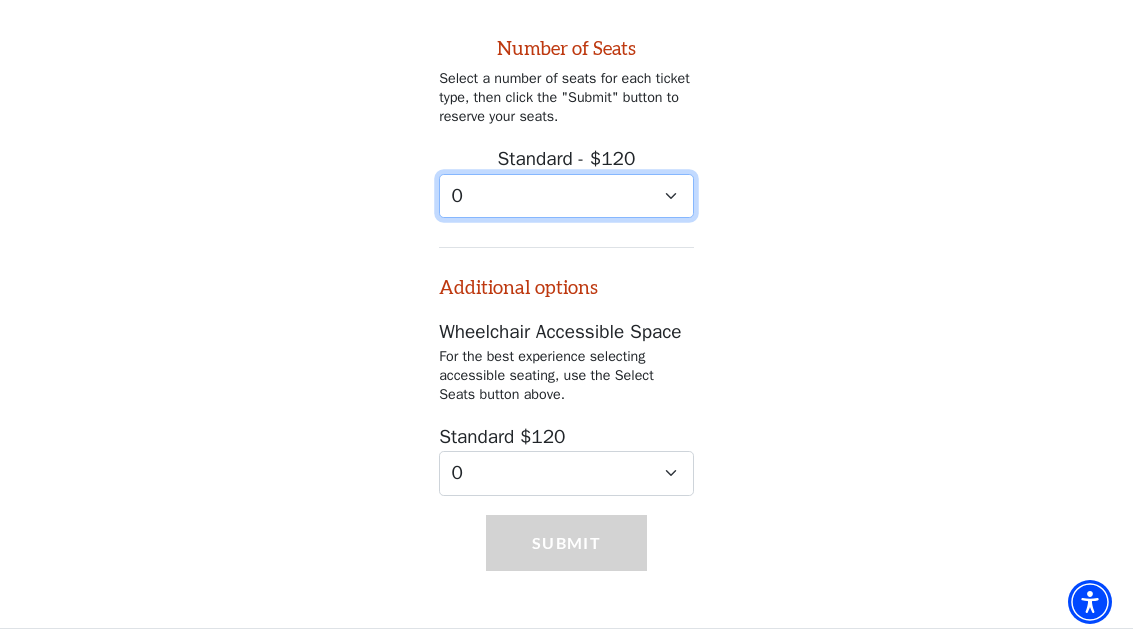 click on "0 1 2 3 4 5 6 7 8 9" at bounding box center (566, 196) 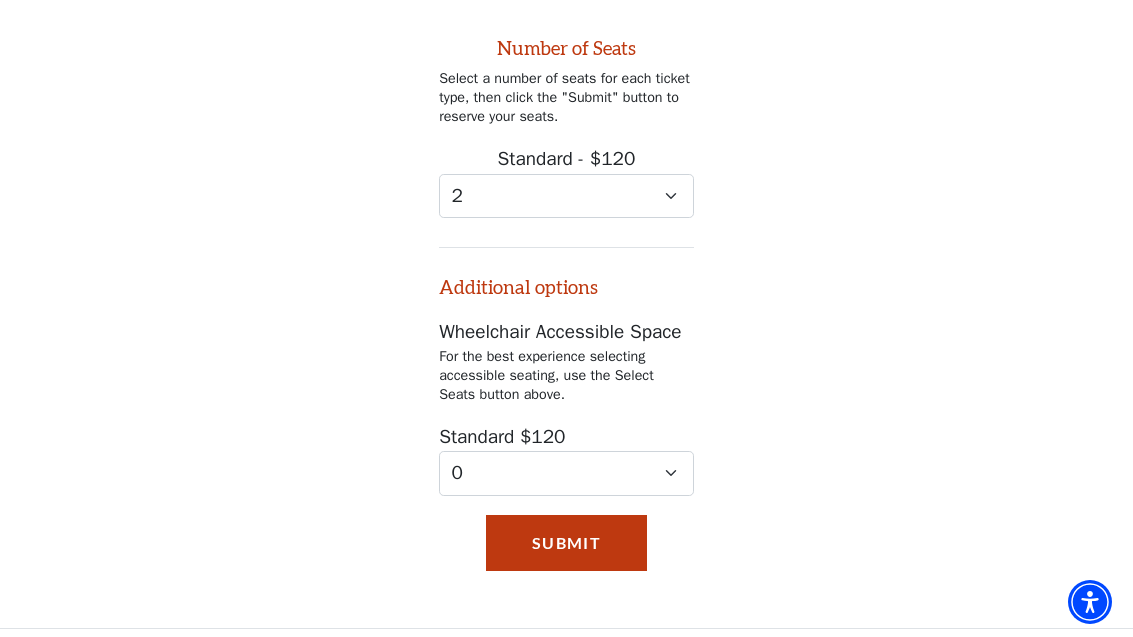 click on "Submit" at bounding box center (566, 543) 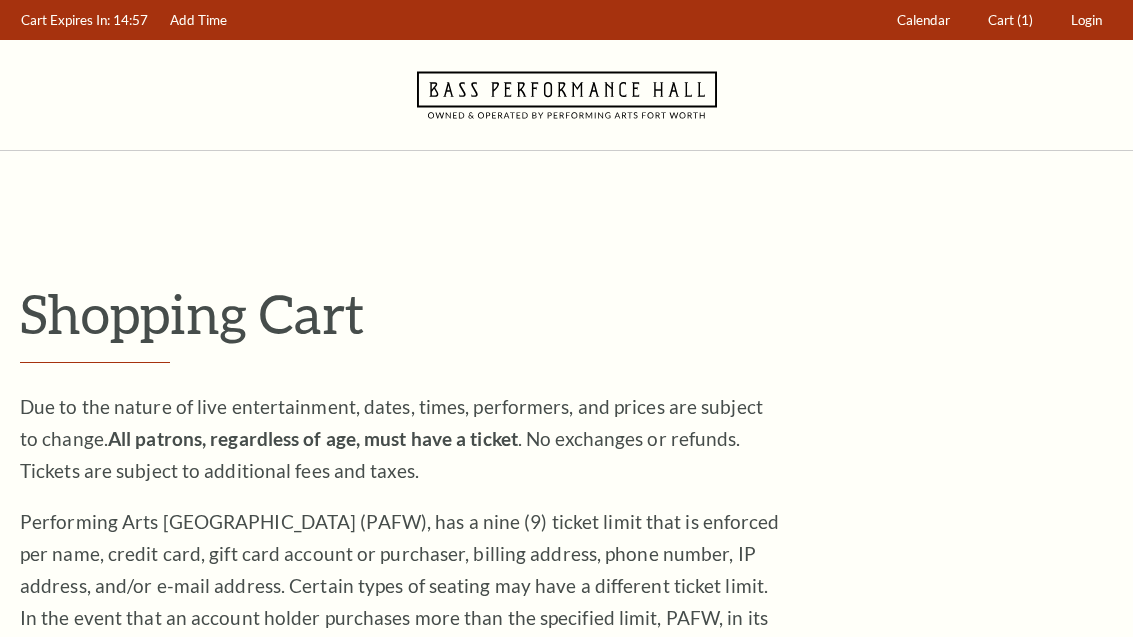 scroll, scrollTop: 0, scrollLeft: 0, axis: both 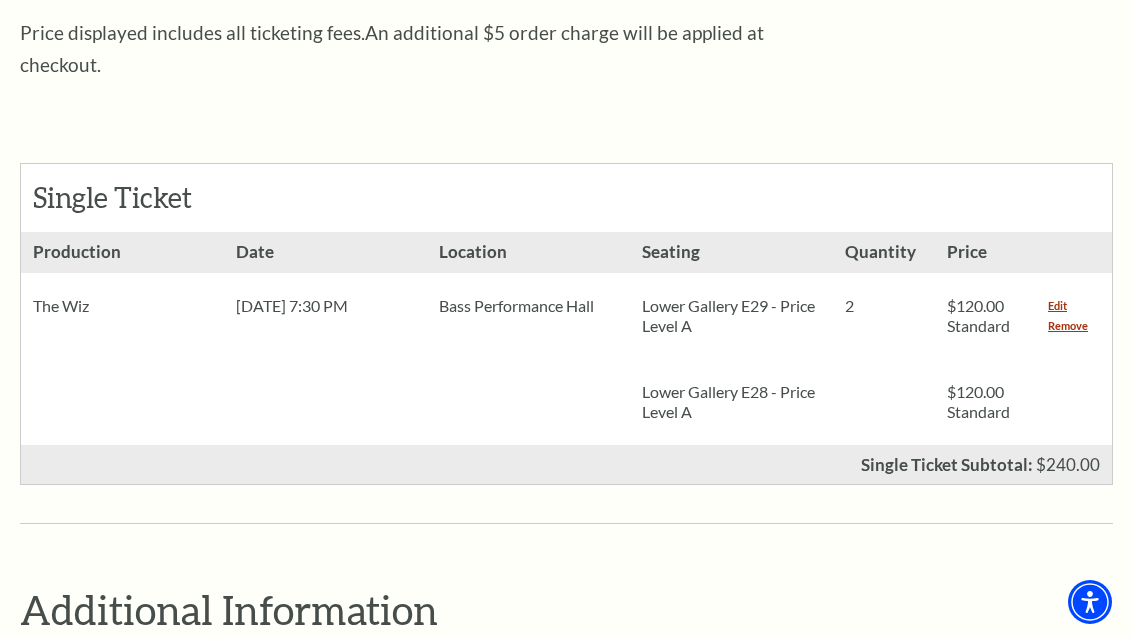 click on "Edit" at bounding box center [1057, 306] 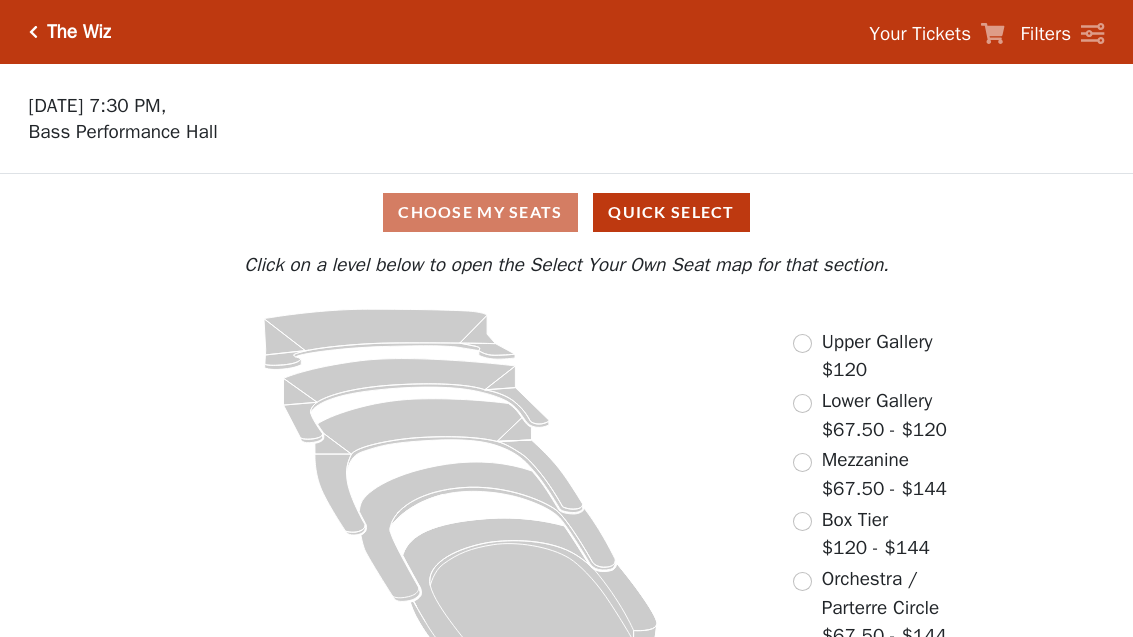 scroll, scrollTop: 0, scrollLeft: 0, axis: both 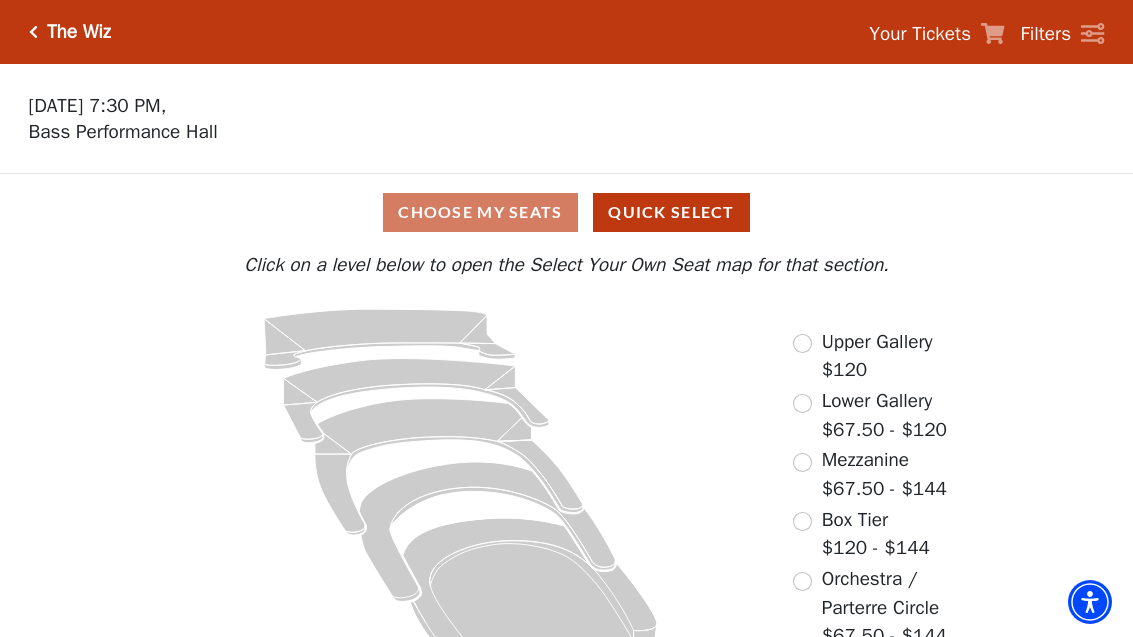 click on "The Wiz   Your Tickets       Filters" at bounding box center [566, 32] 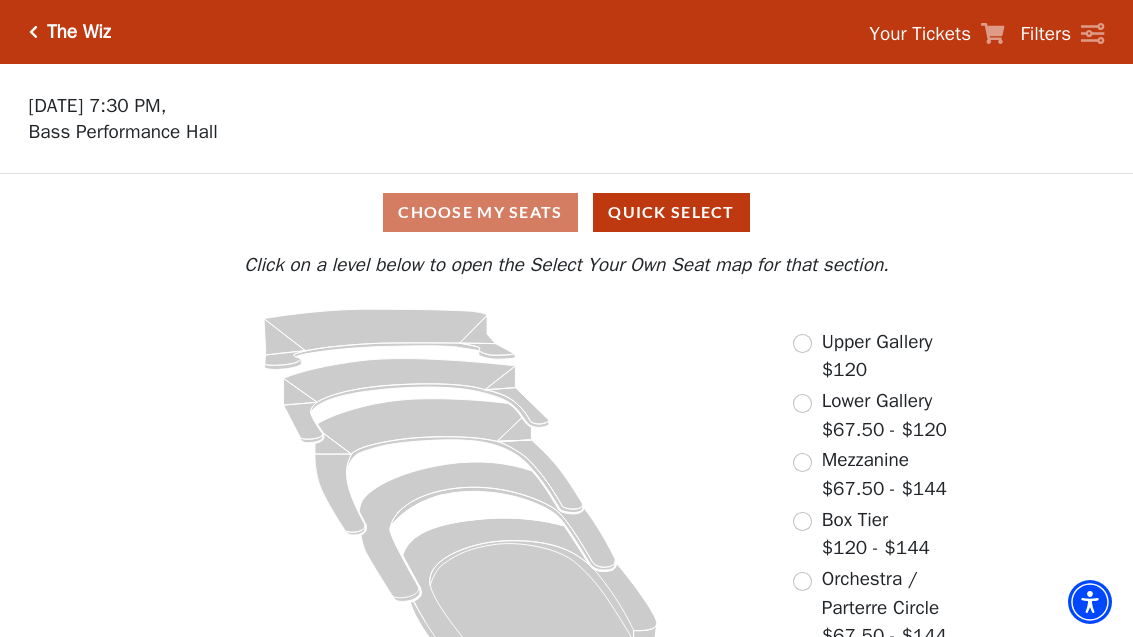 click at bounding box center [33, 32] 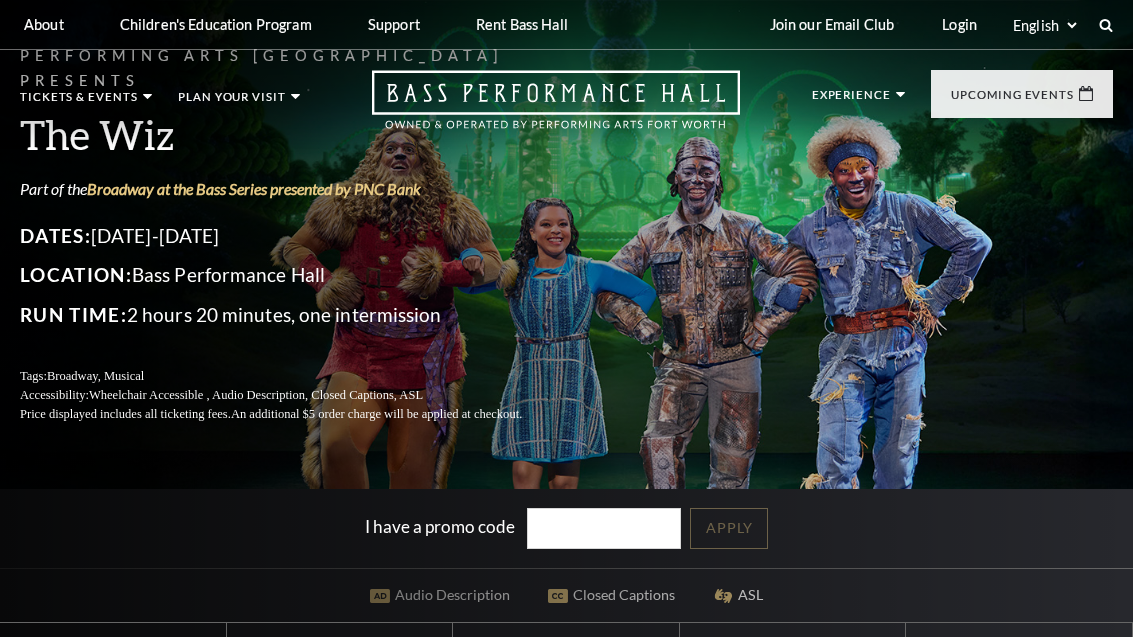 scroll, scrollTop: 0, scrollLeft: 0, axis: both 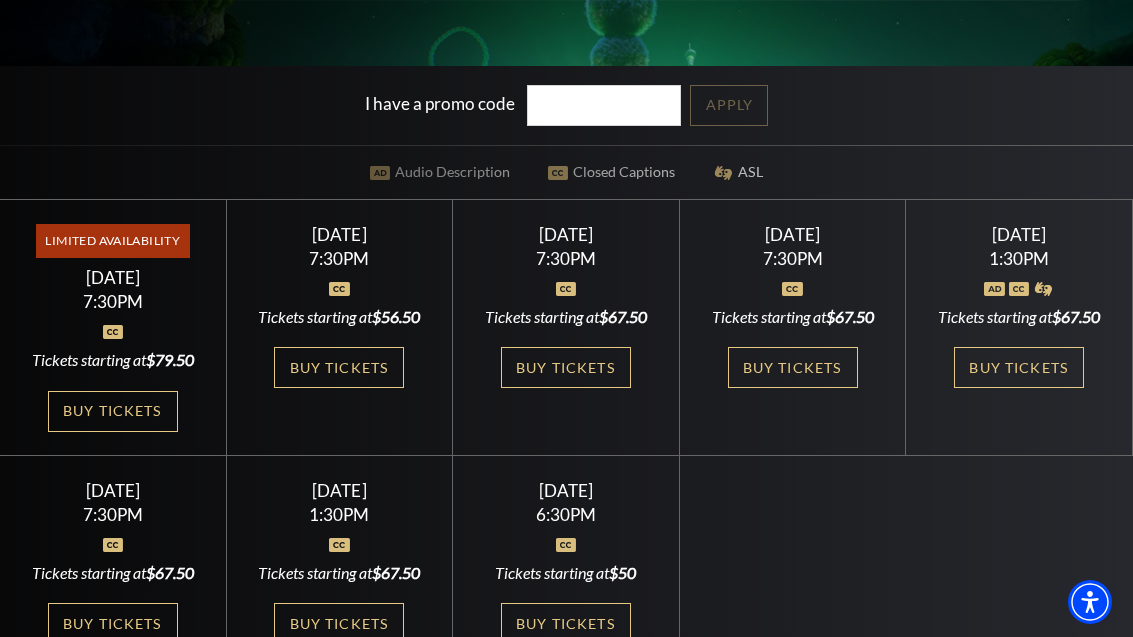 click on "Buy Tickets" at bounding box center (566, 367) 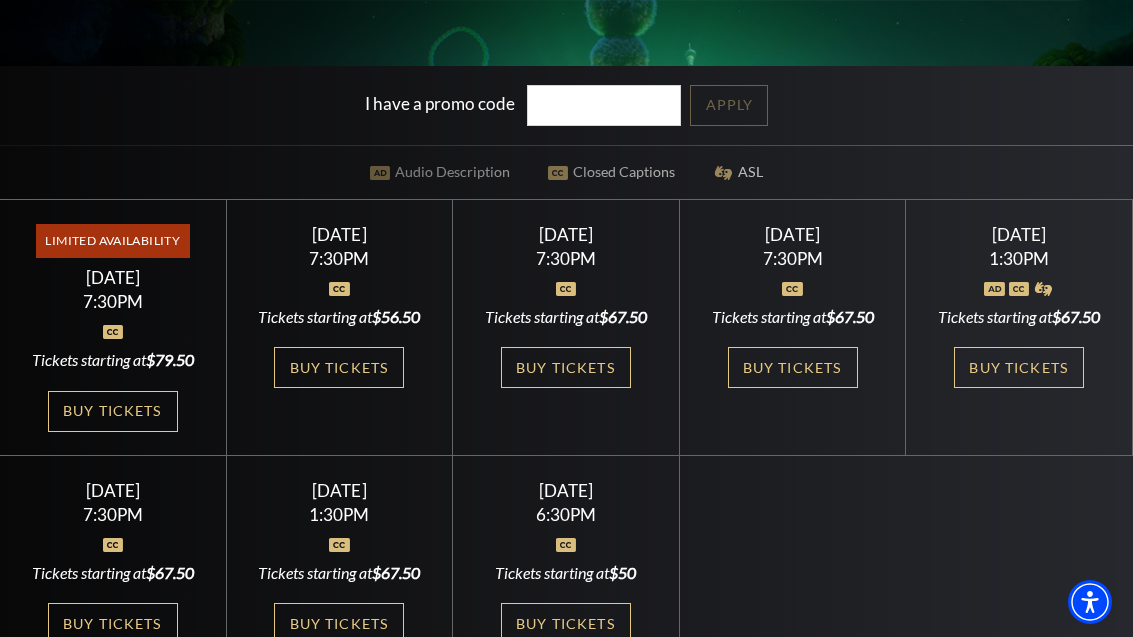 scroll, scrollTop: 487, scrollLeft: 0, axis: vertical 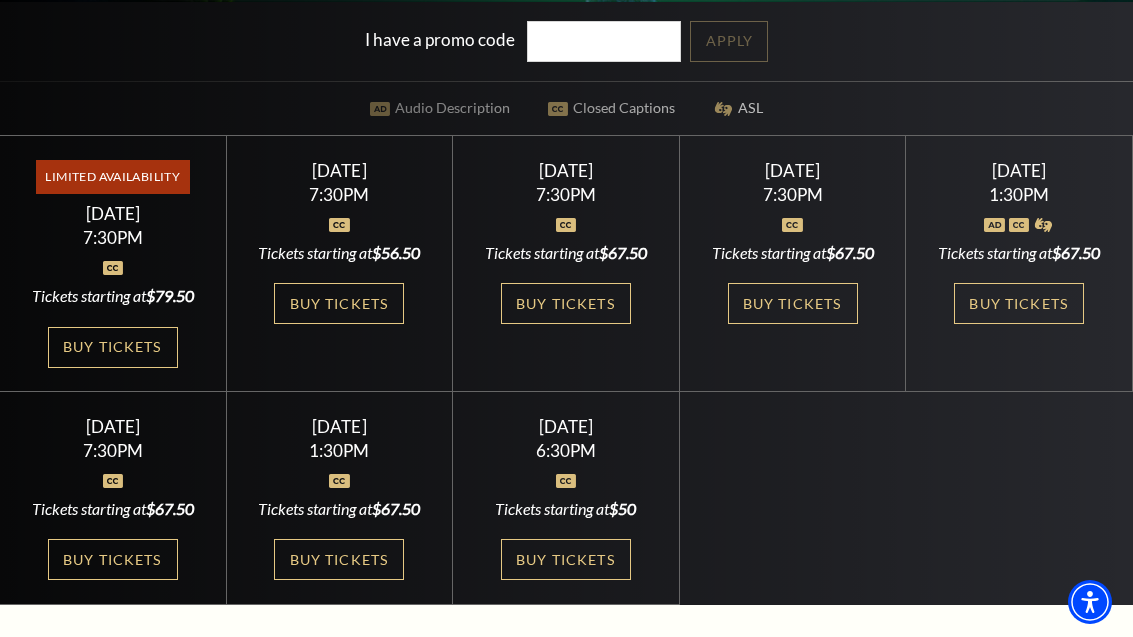click on "Buy Tickets" at bounding box center (339, 303) 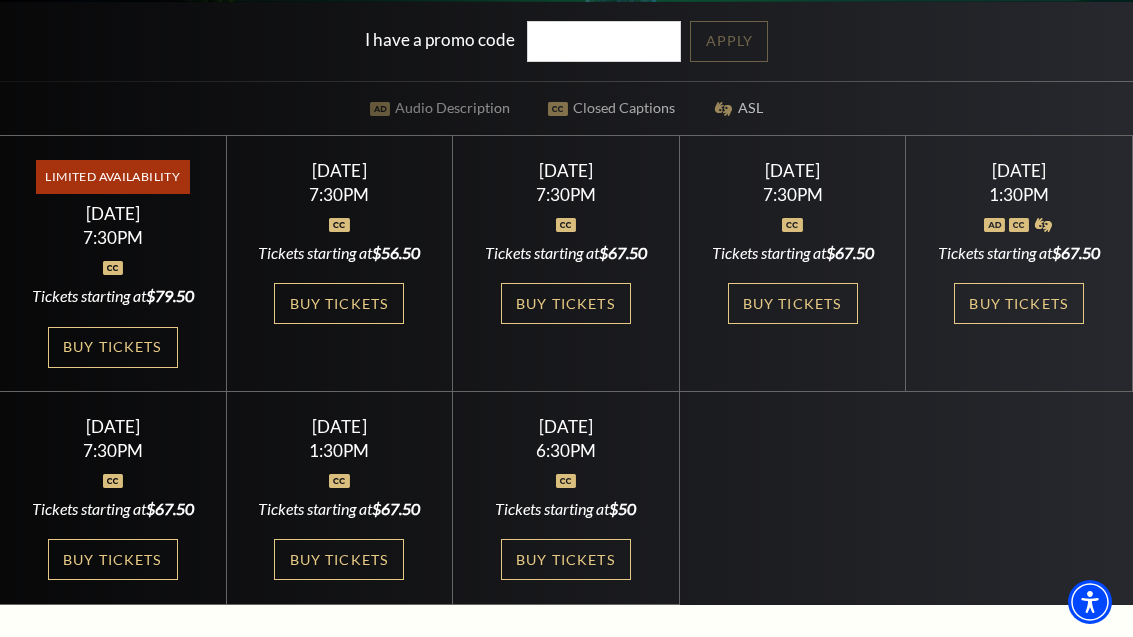 click on "Buy Tickets" at bounding box center [339, 303] 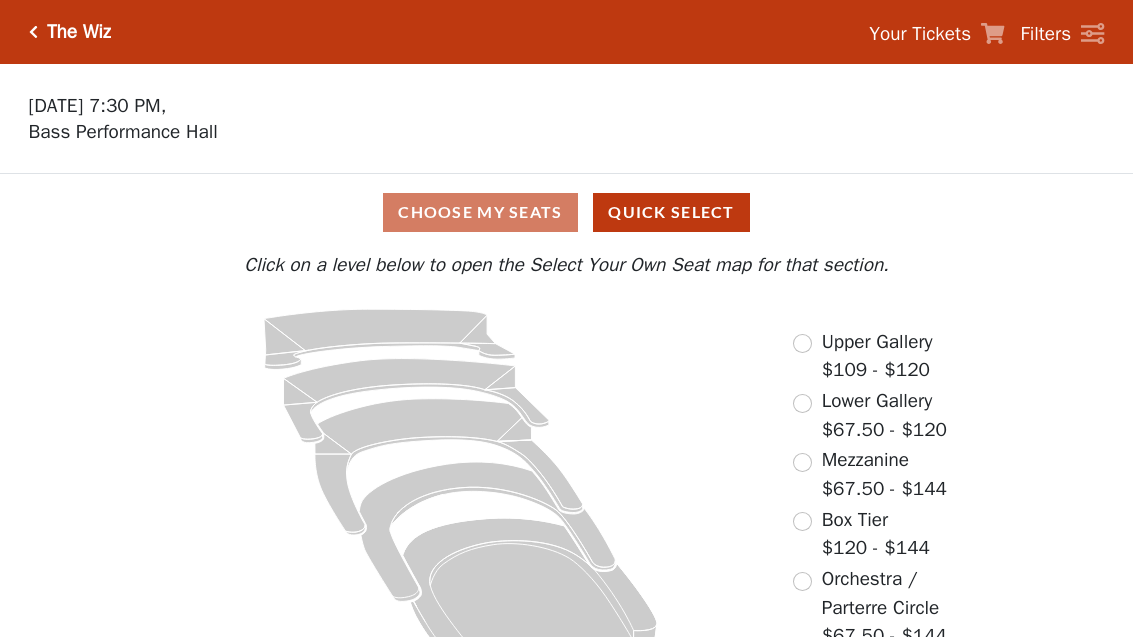 scroll, scrollTop: 0, scrollLeft: 0, axis: both 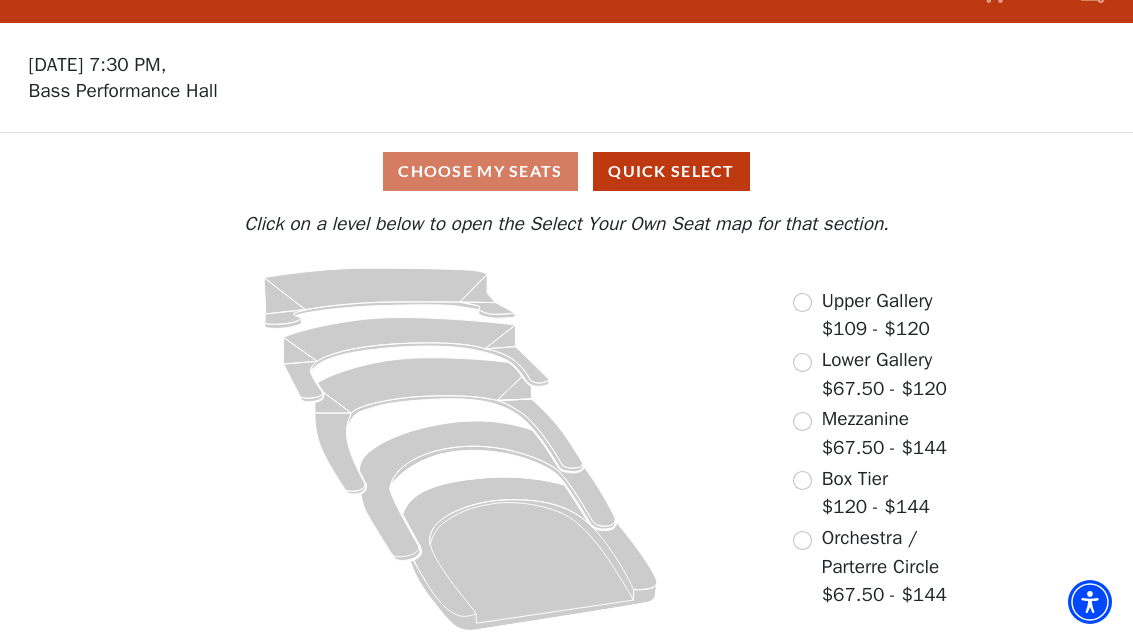 click at bounding box center [802, 480] 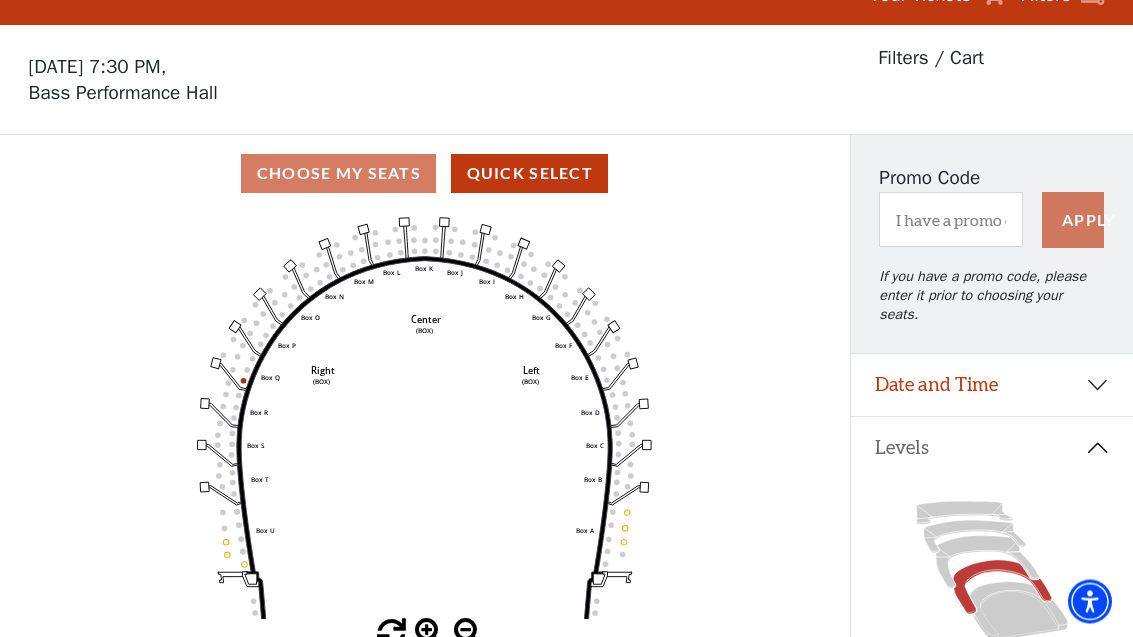 scroll, scrollTop: 93, scrollLeft: 0, axis: vertical 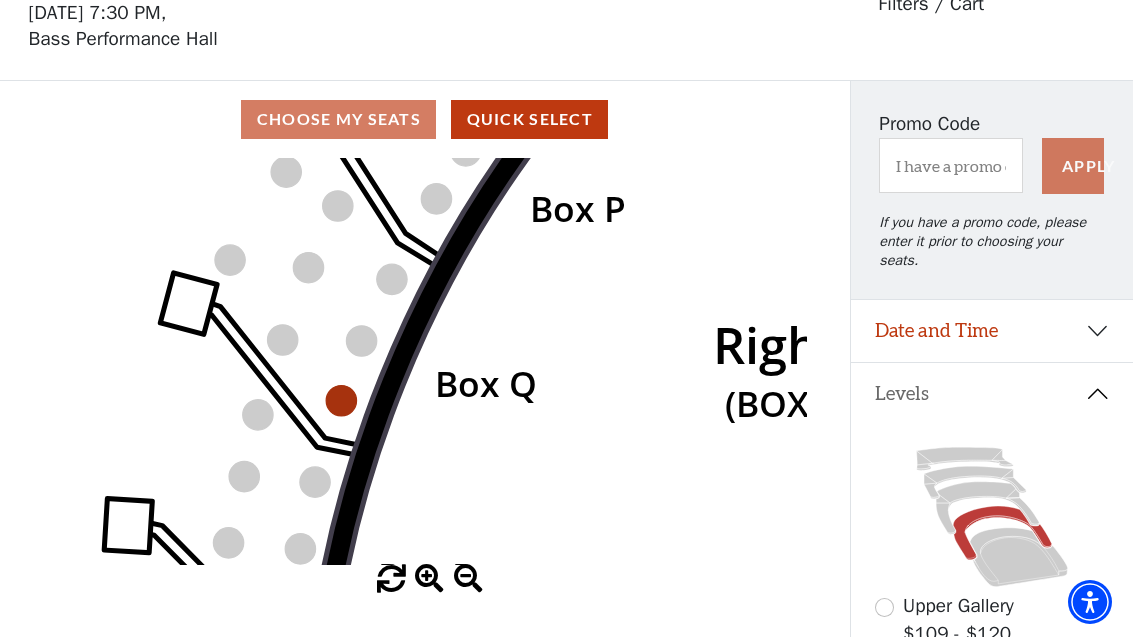 click 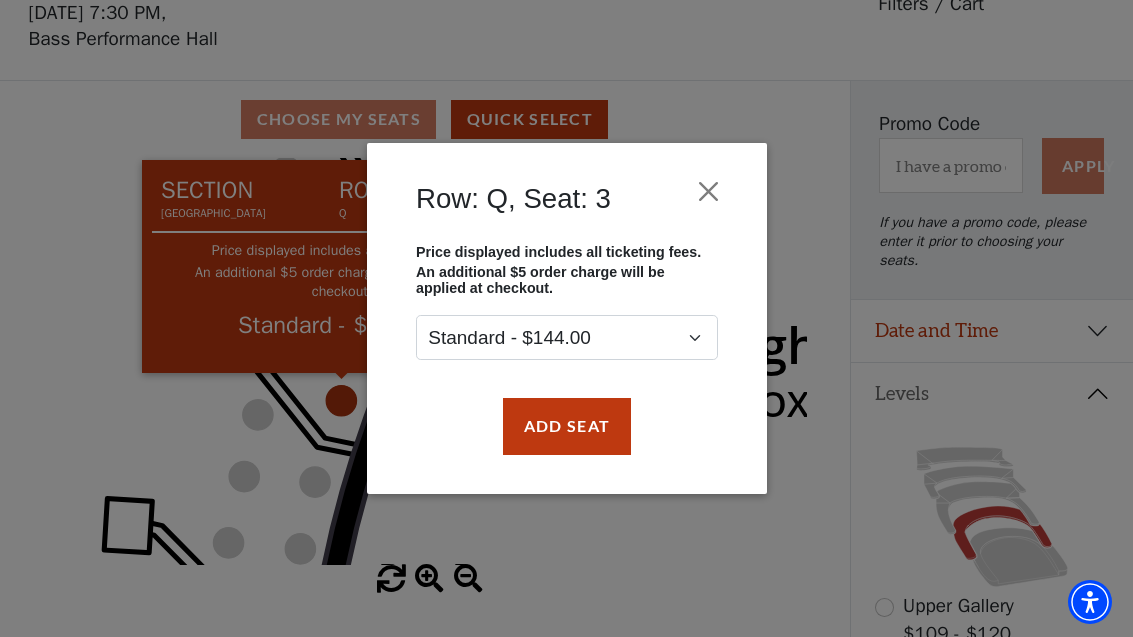 click at bounding box center (708, 192) 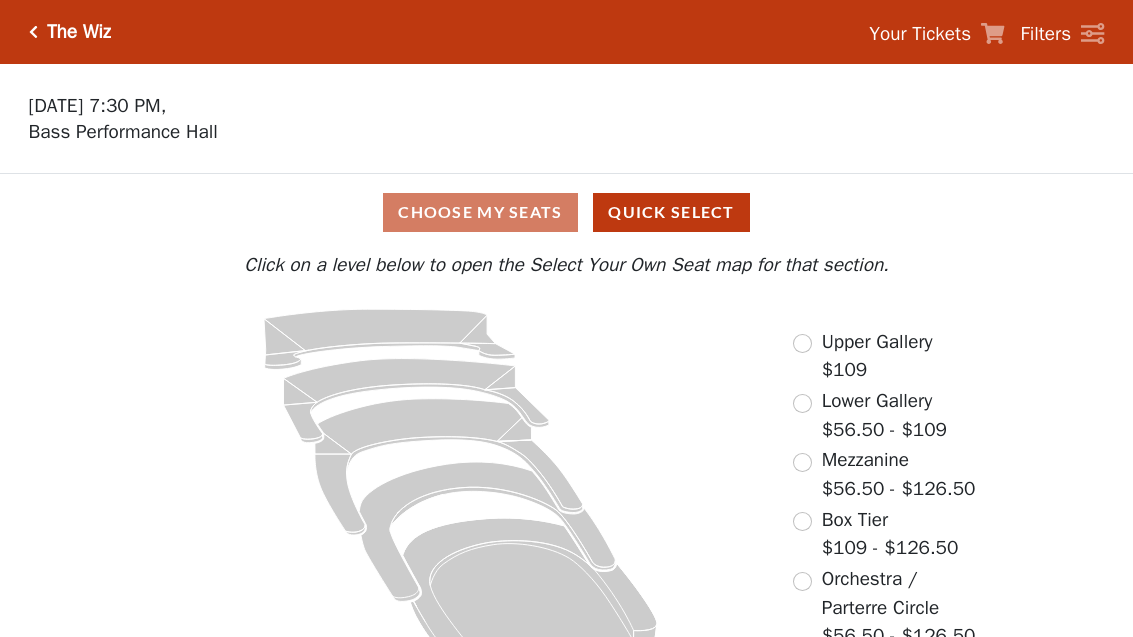 scroll, scrollTop: 0, scrollLeft: 0, axis: both 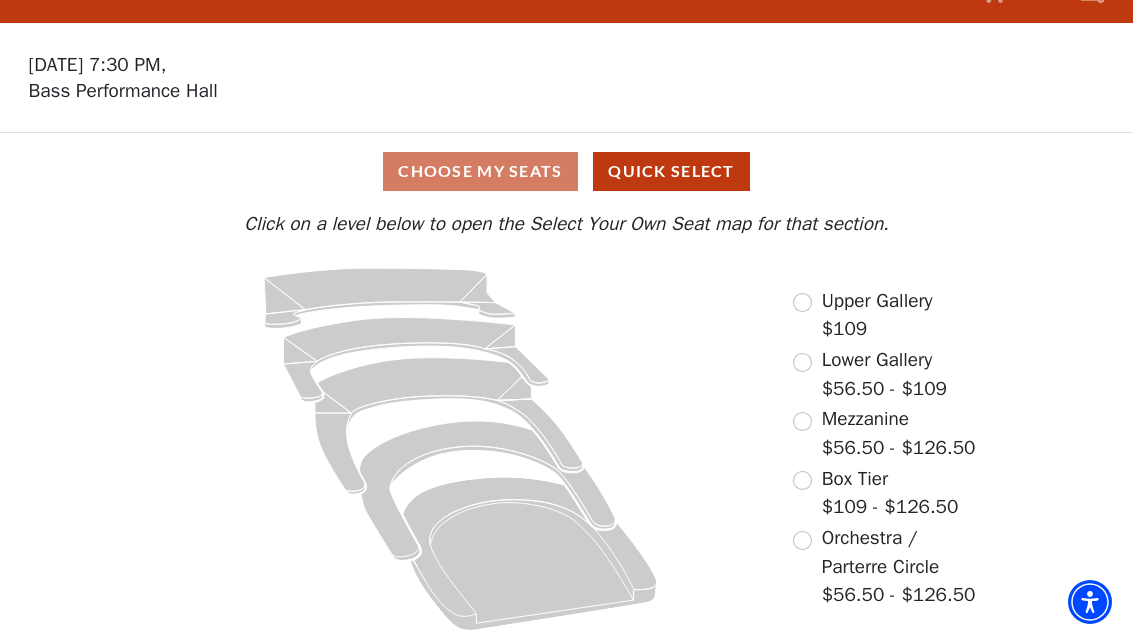 click at bounding box center [802, 480] 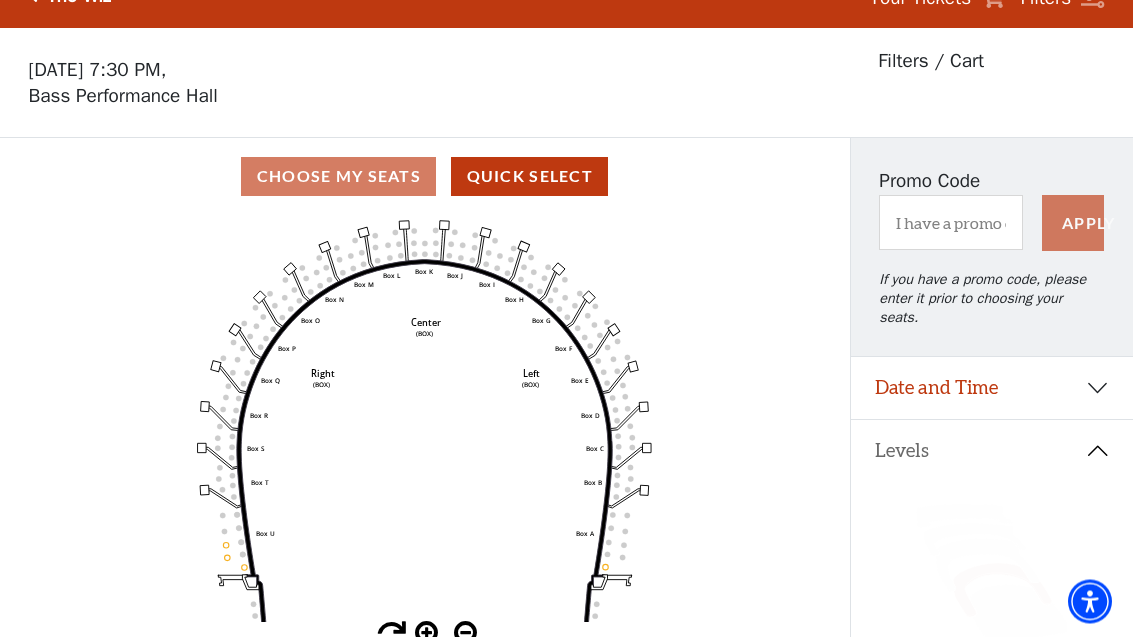 scroll, scrollTop: 93, scrollLeft: 0, axis: vertical 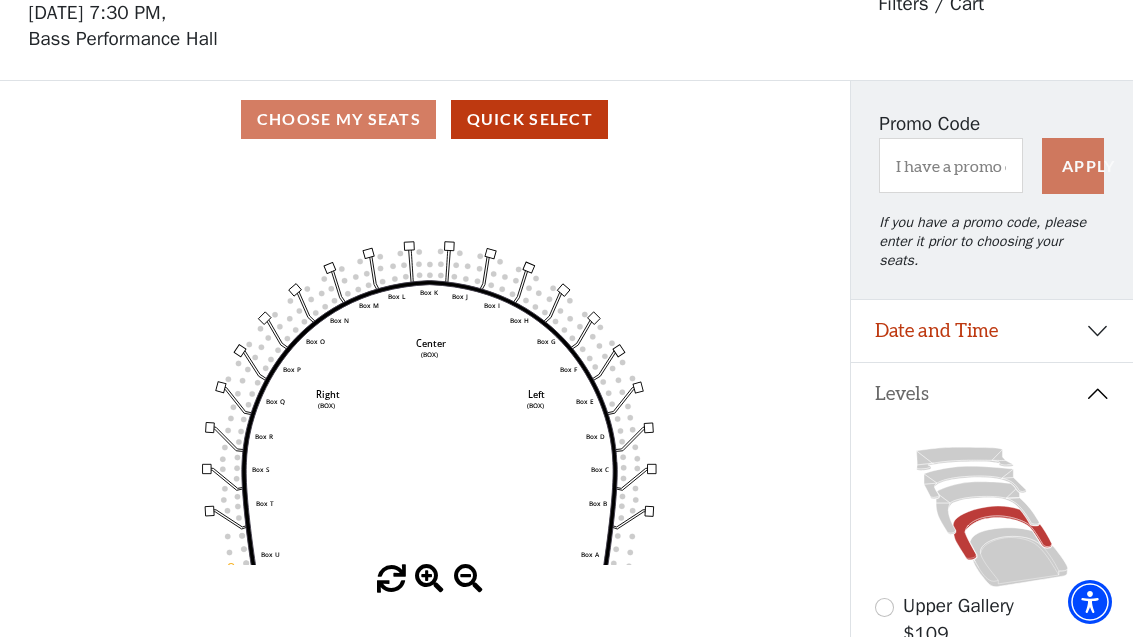 click on "Levels" at bounding box center [992, 394] 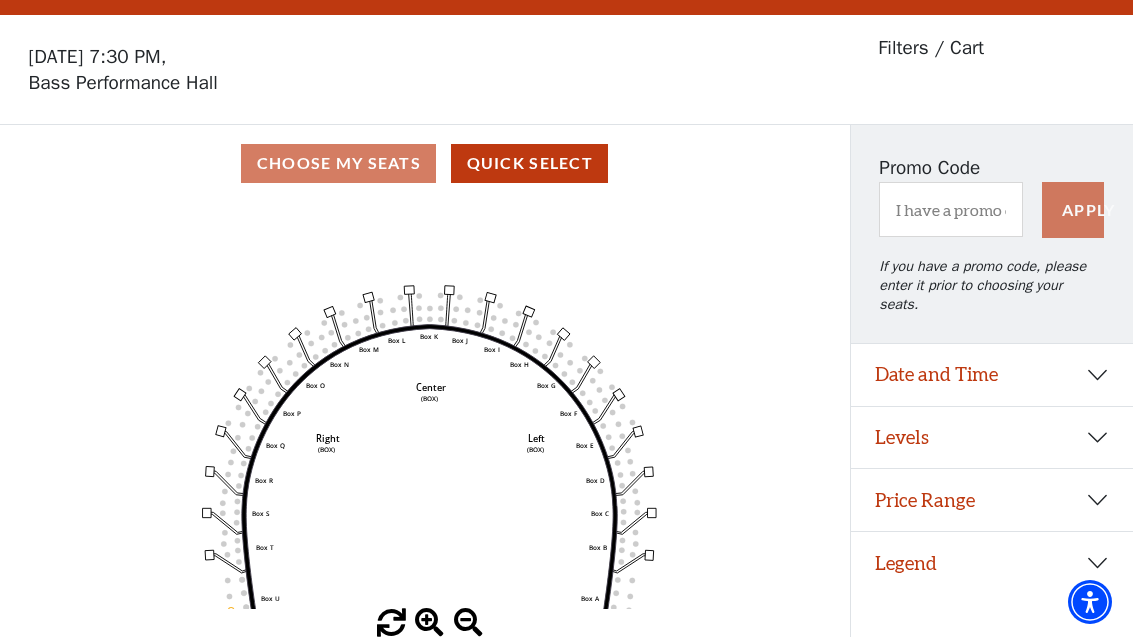 click on "Levels" at bounding box center [992, 438] 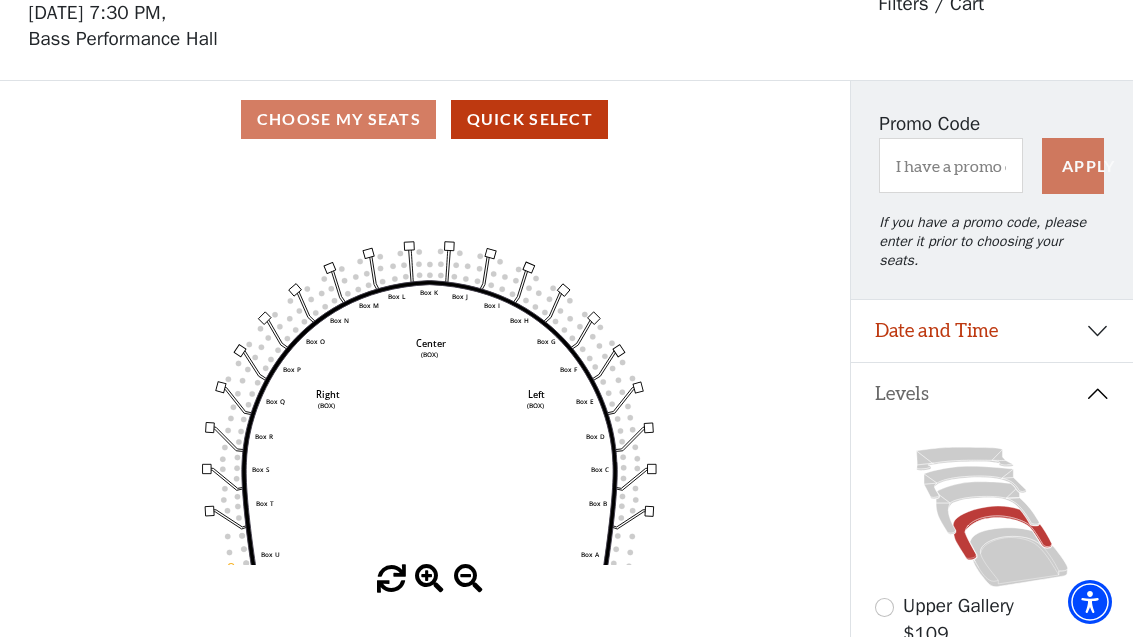 click 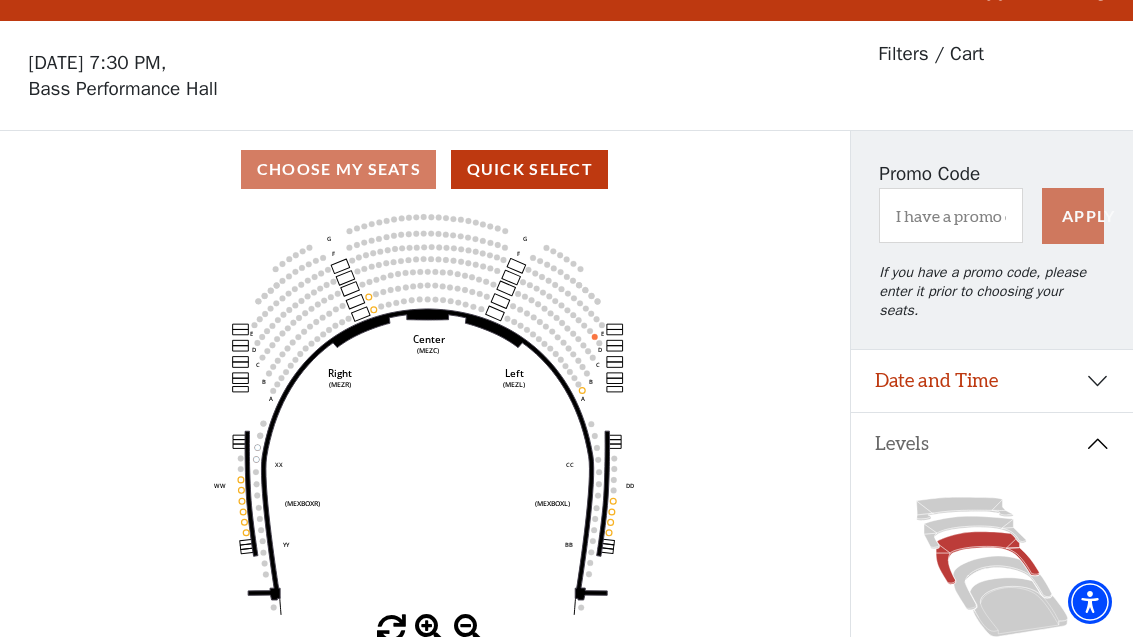 scroll, scrollTop: 93, scrollLeft: 0, axis: vertical 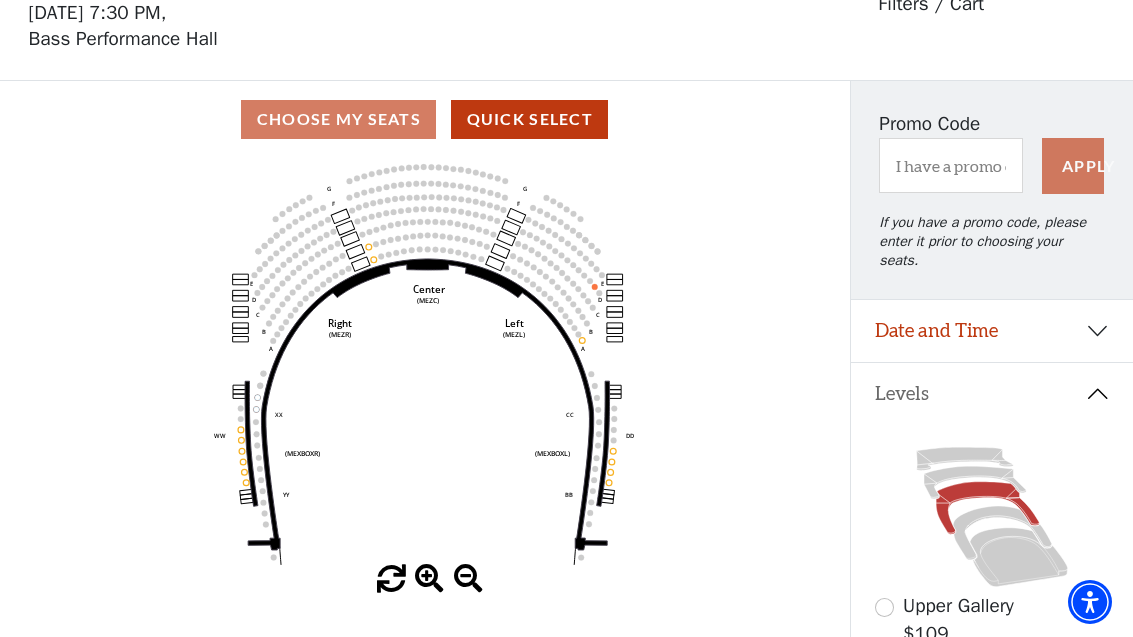 click 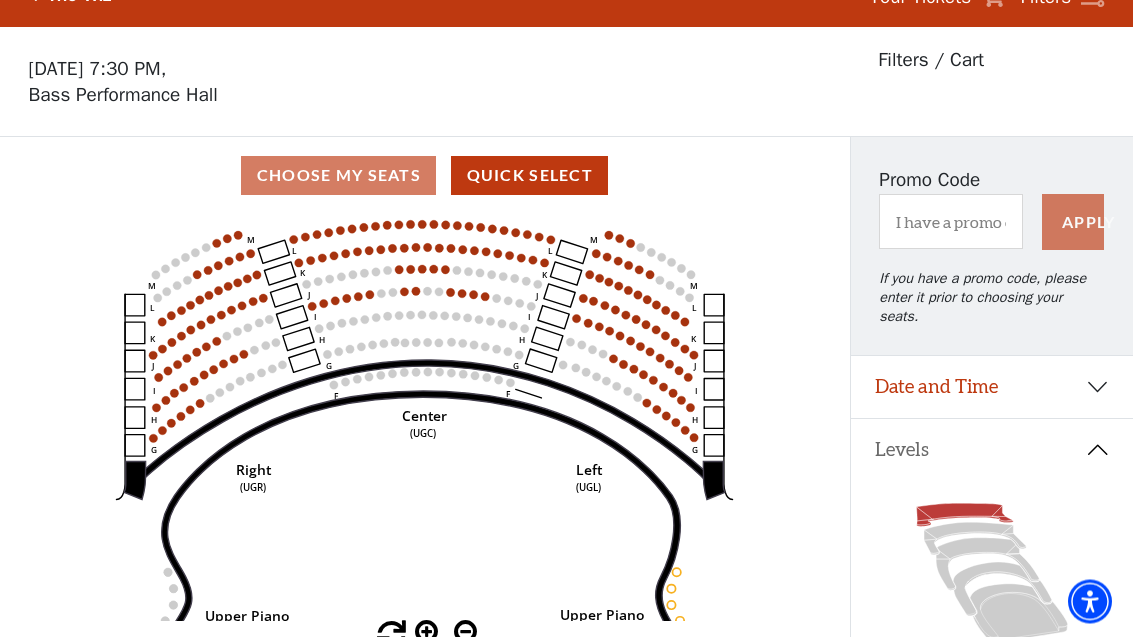 scroll, scrollTop: 93, scrollLeft: 0, axis: vertical 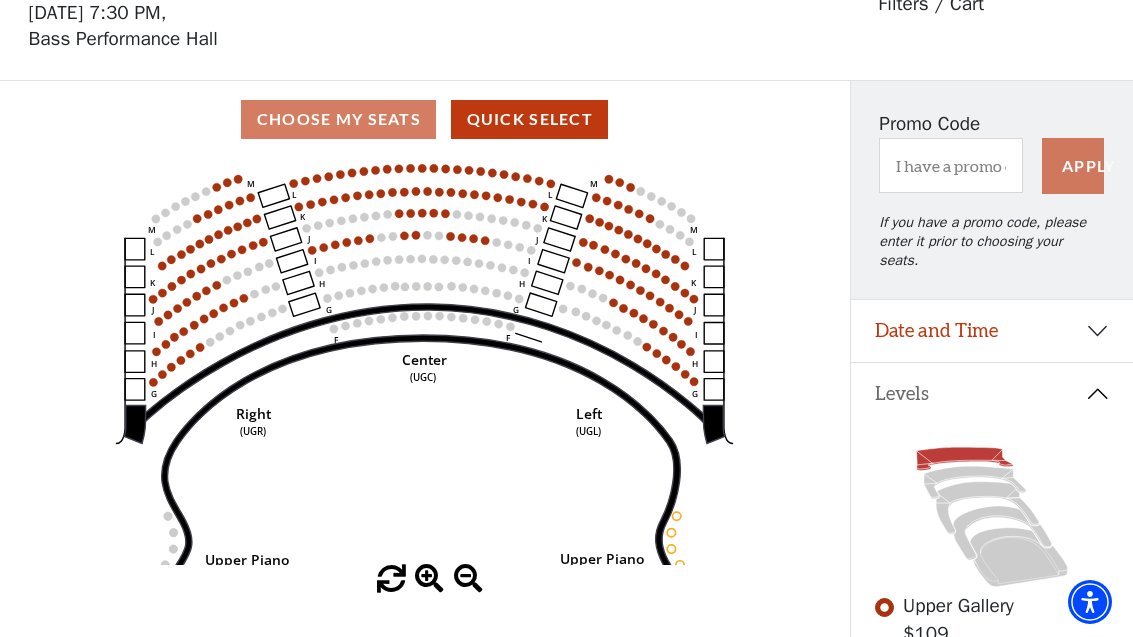 click 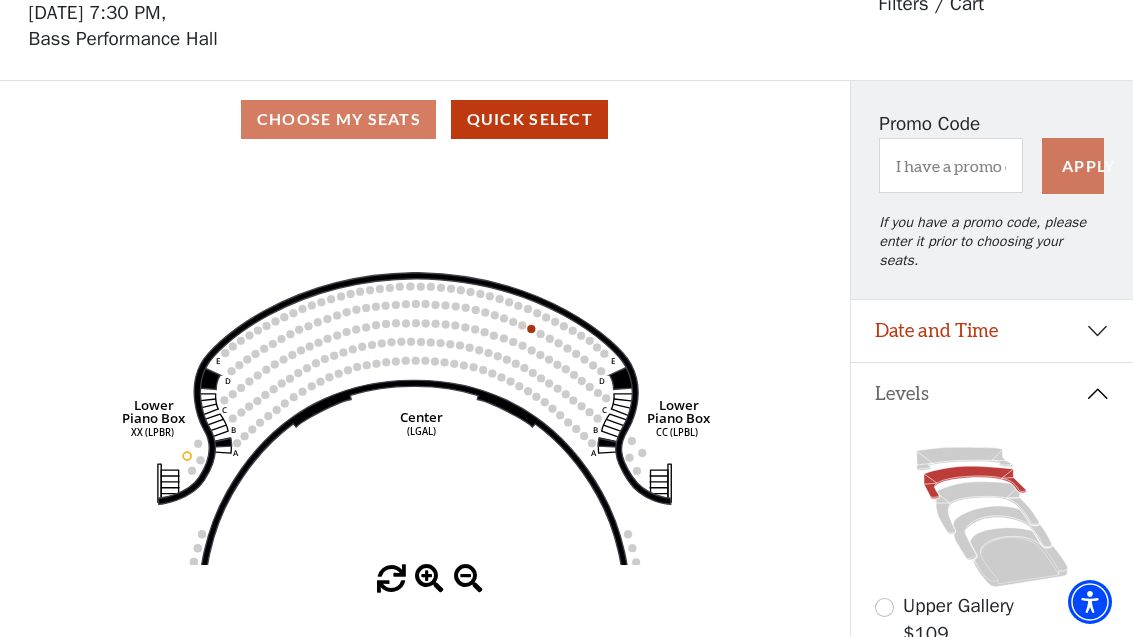 scroll, scrollTop: 0, scrollLeft: 0, axis: both 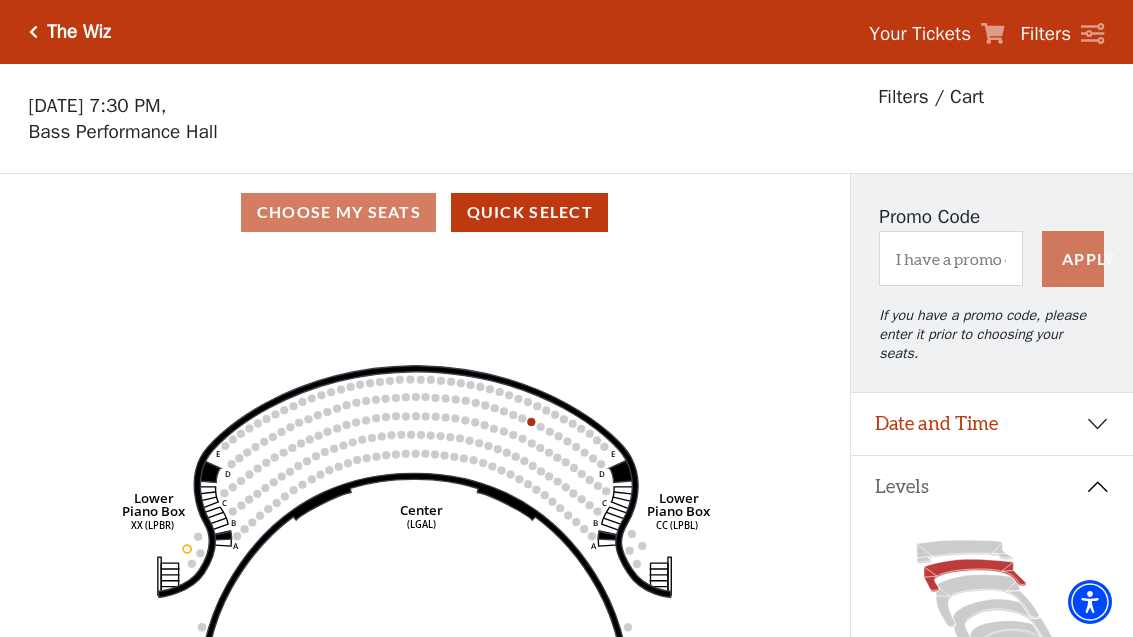 click at bounding box center (33, 32) 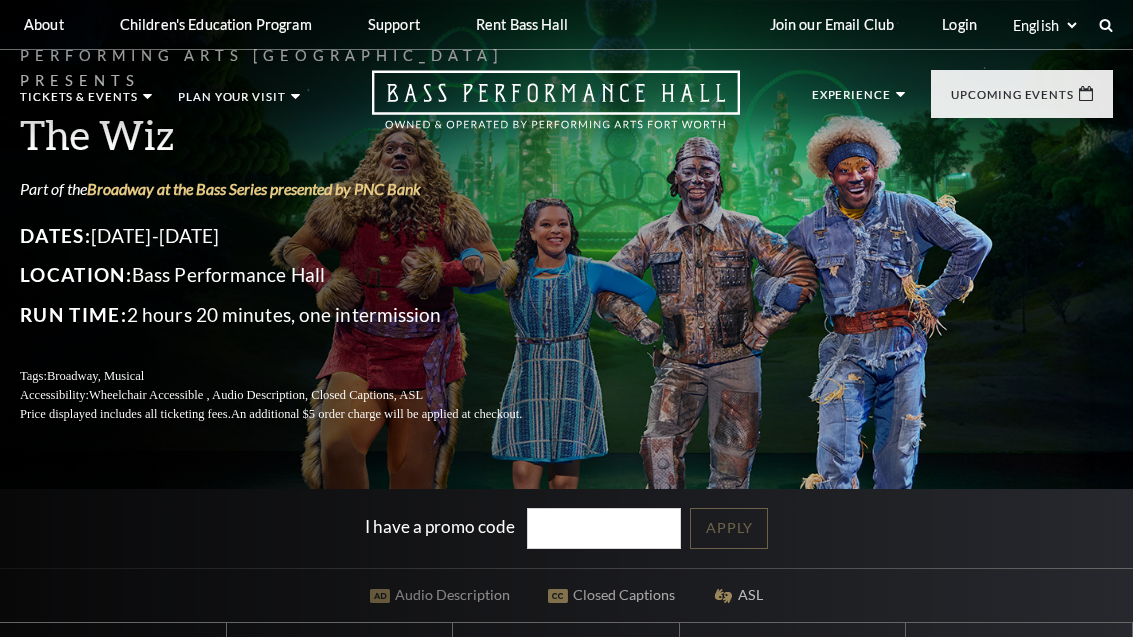scroll, scrollTop: 0, scrollLeft: 0, axis: both 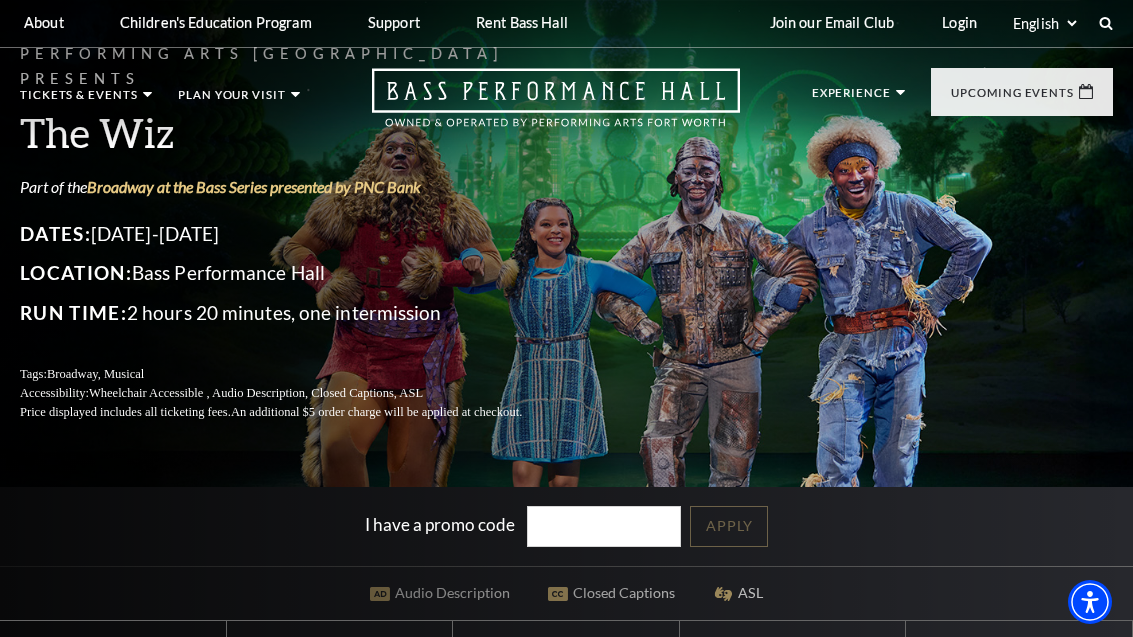 click on "View Events" at bounding box center (404, 489) 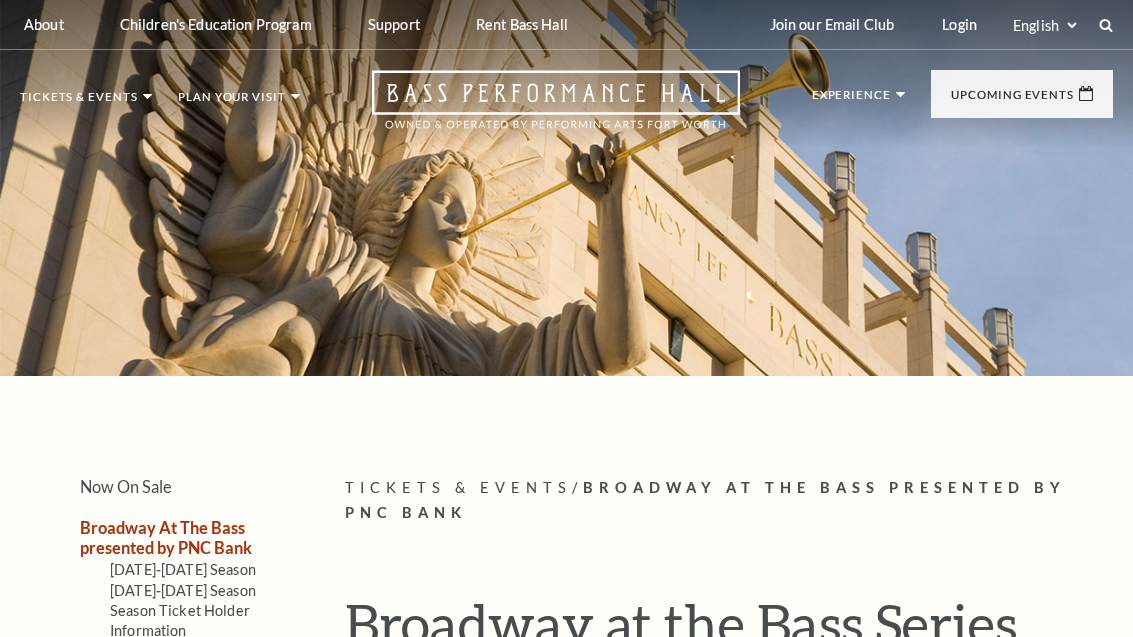 scroll, scrollTop: 0, scrollLeft: 0, axis: both 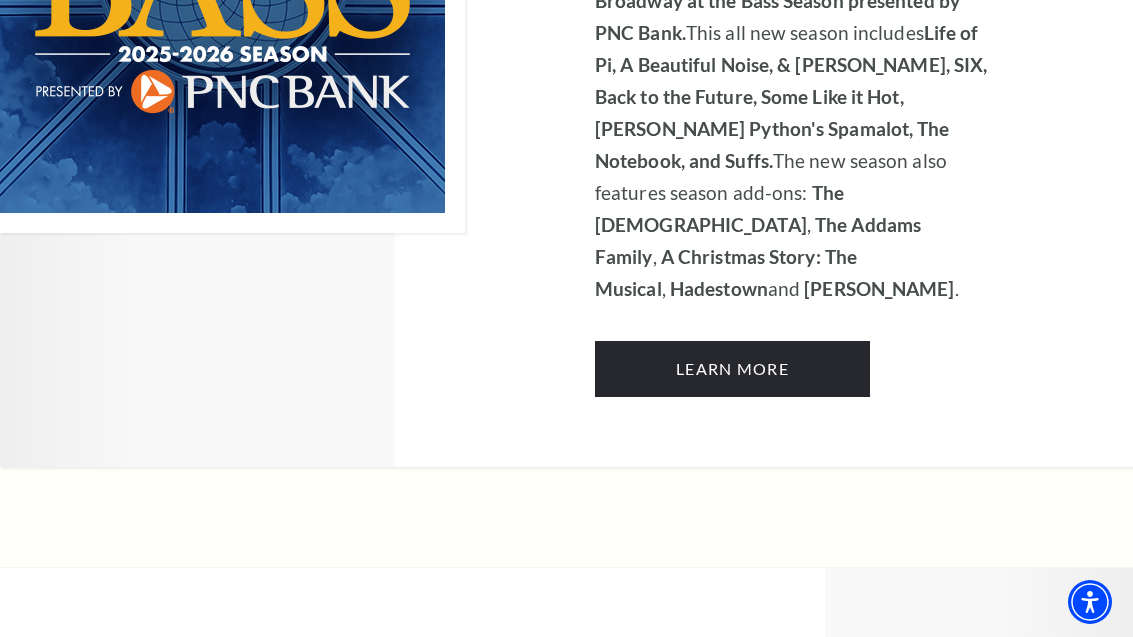 click on "Learn More" at bounding box center (732, 369) 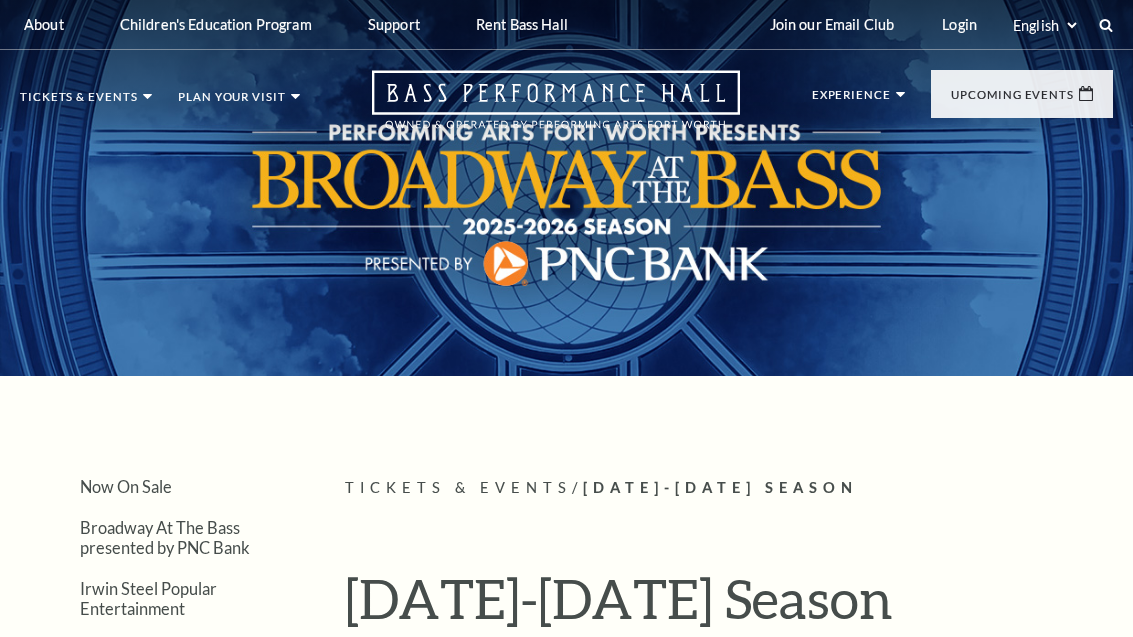 scroll, scrollTop: 0, scrollLeft: 0, axis: both 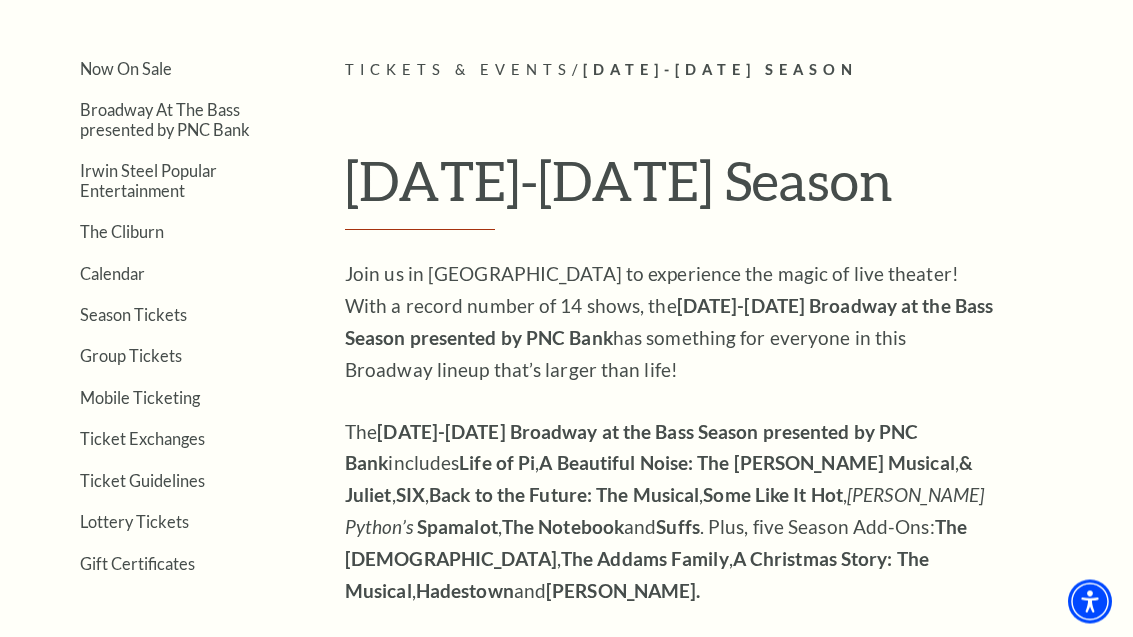 click on "Broadway At The Bass presented by PNC Bank" at bounding box center [165, 120] 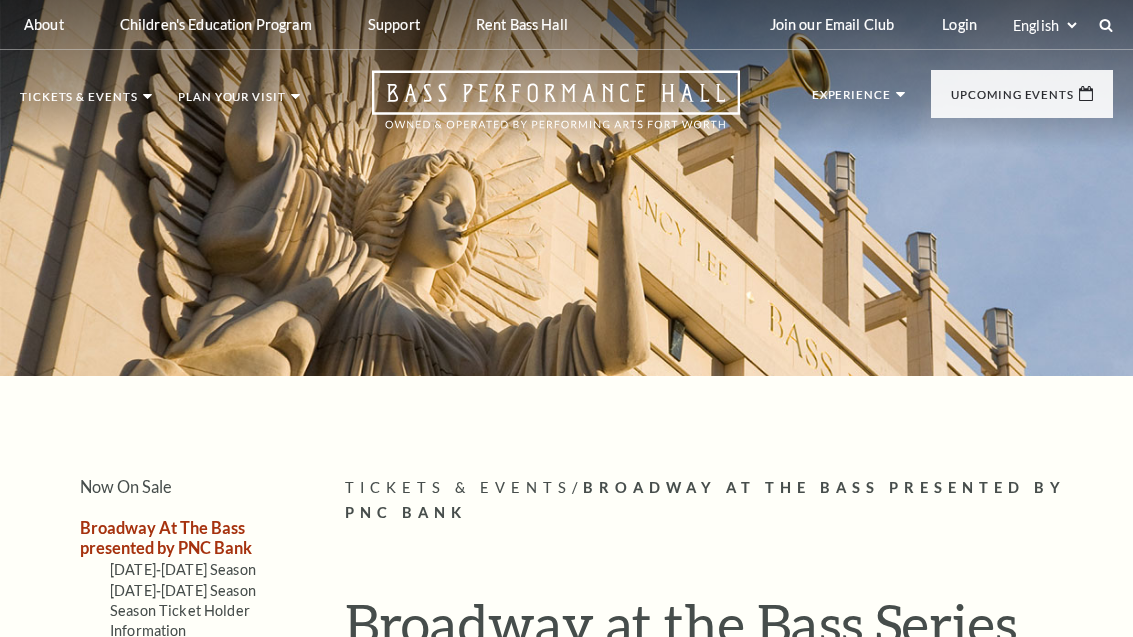 scroll, scrollTop: 0, scrollLeft: 0, axis: both 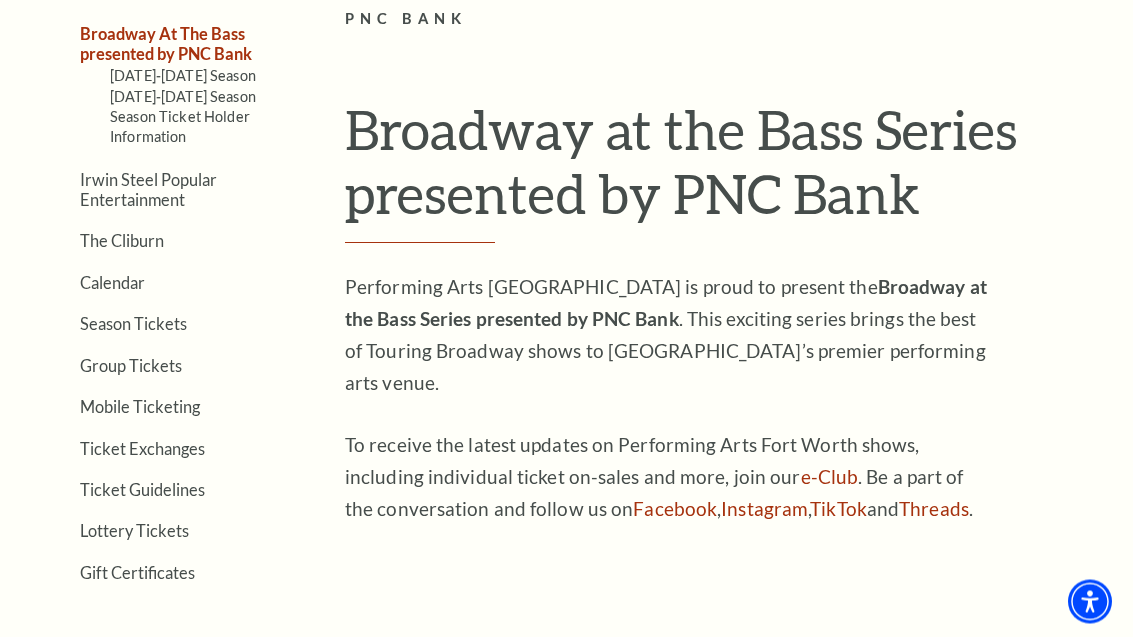 click on "Calendar" at bounding box center [112, 283] 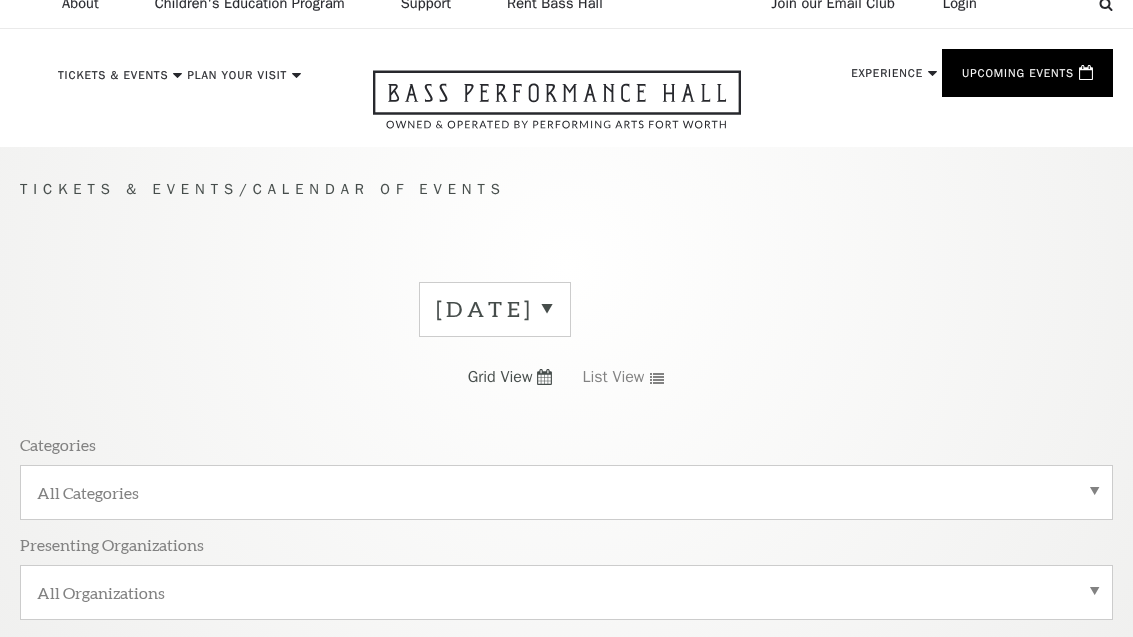 scroll, scrollTop: 0, scrollLeft: 0, axis: both 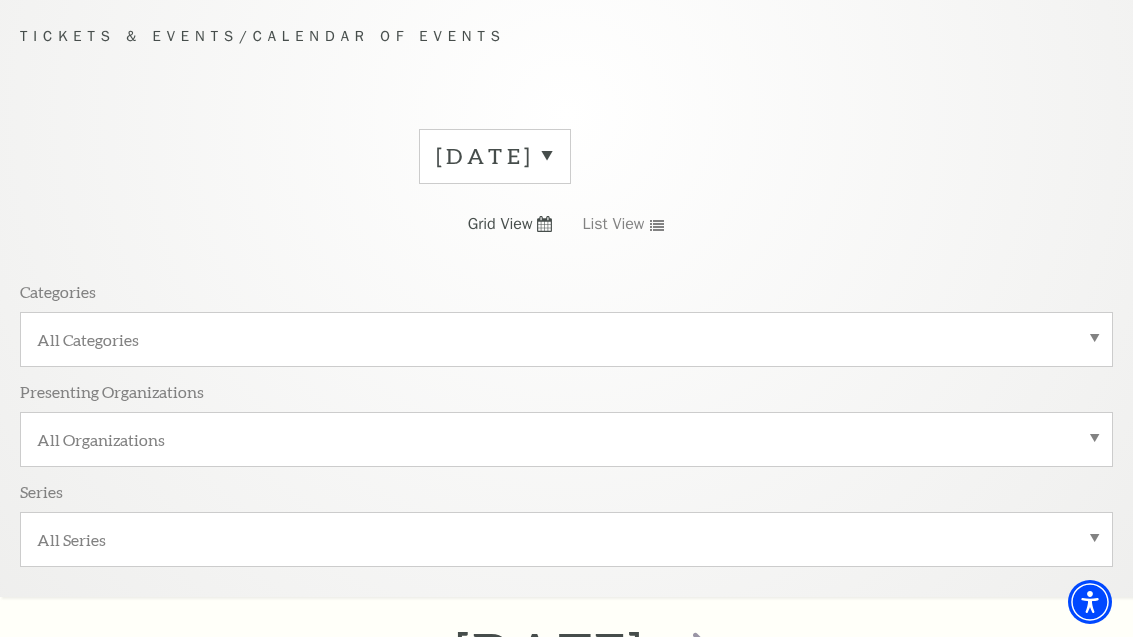 click on "July 2025" at bounding box center [495, 156] 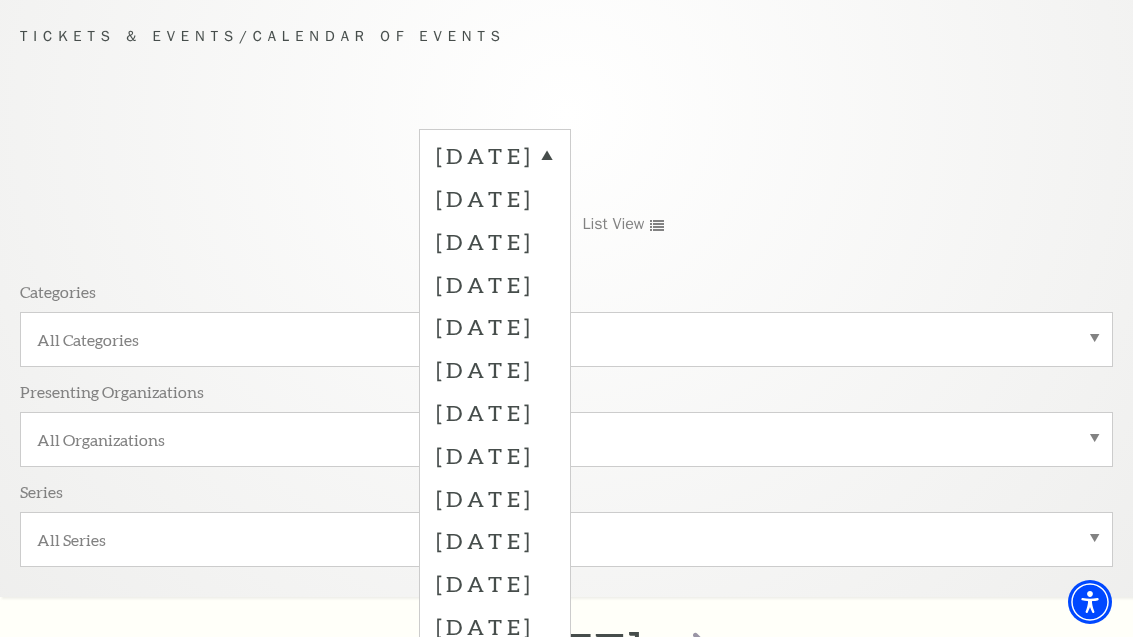 click on "October 2025" at bounding box center [495, 284] 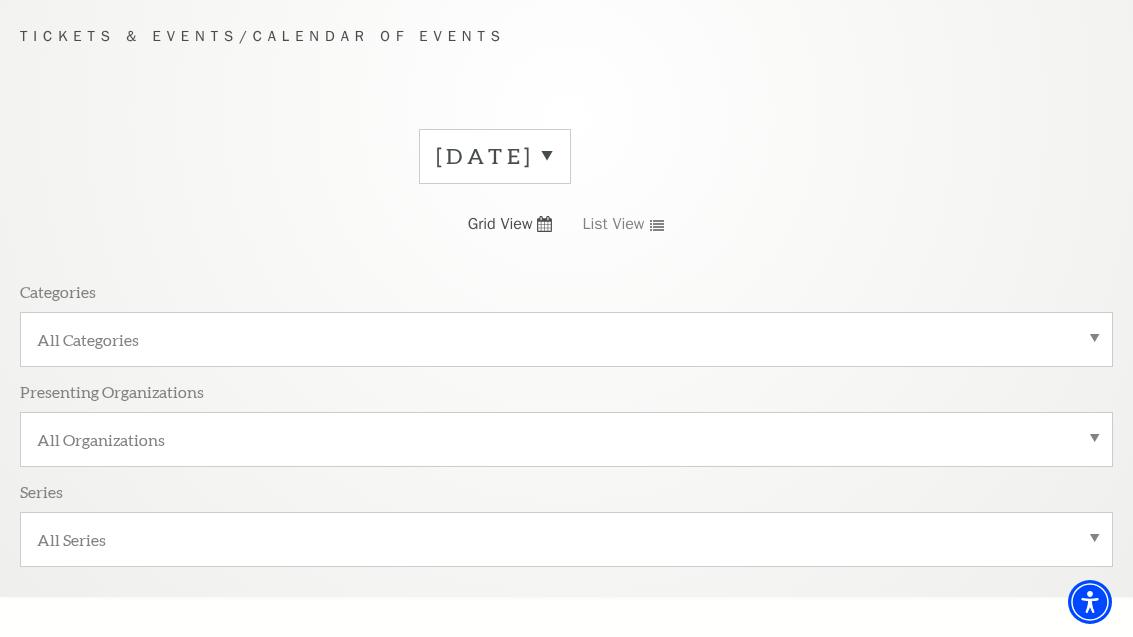 click on "July 2025" at bounding box center (495, 156) 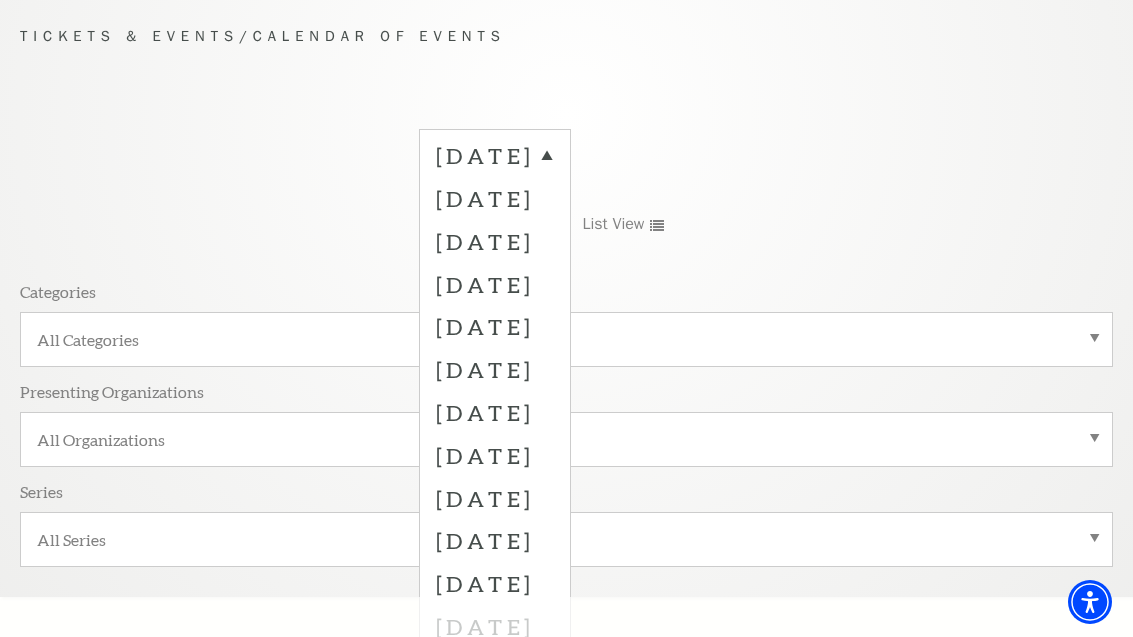click on "October 2025" at bounding box center [495, 284] 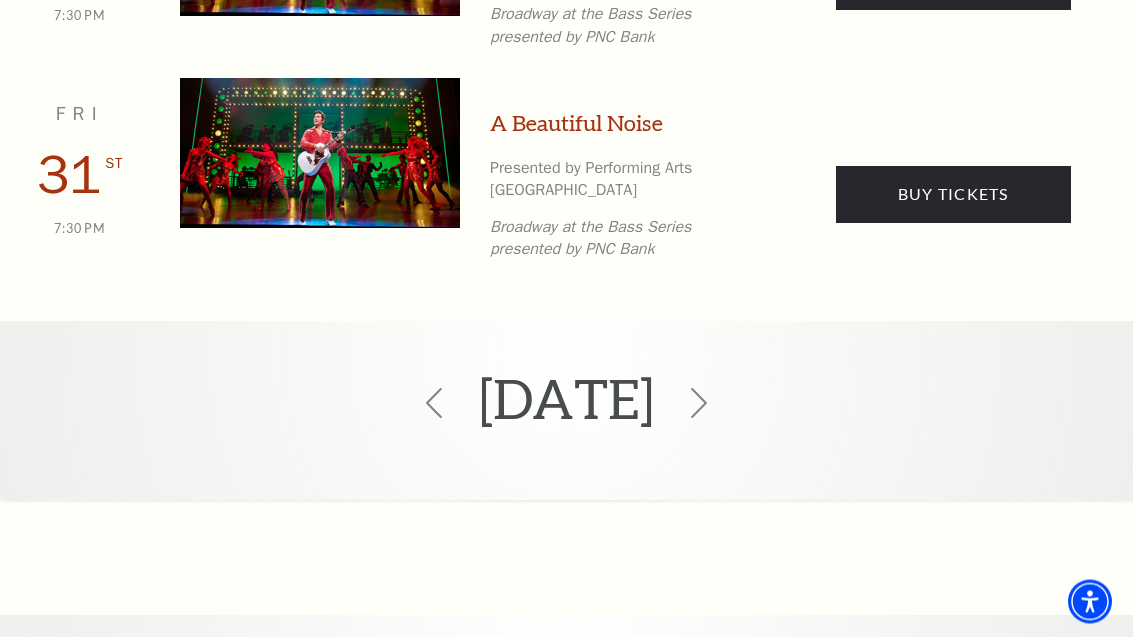 scroll, scrollTop: 3594, scrollLeft: 0, axis: vertical 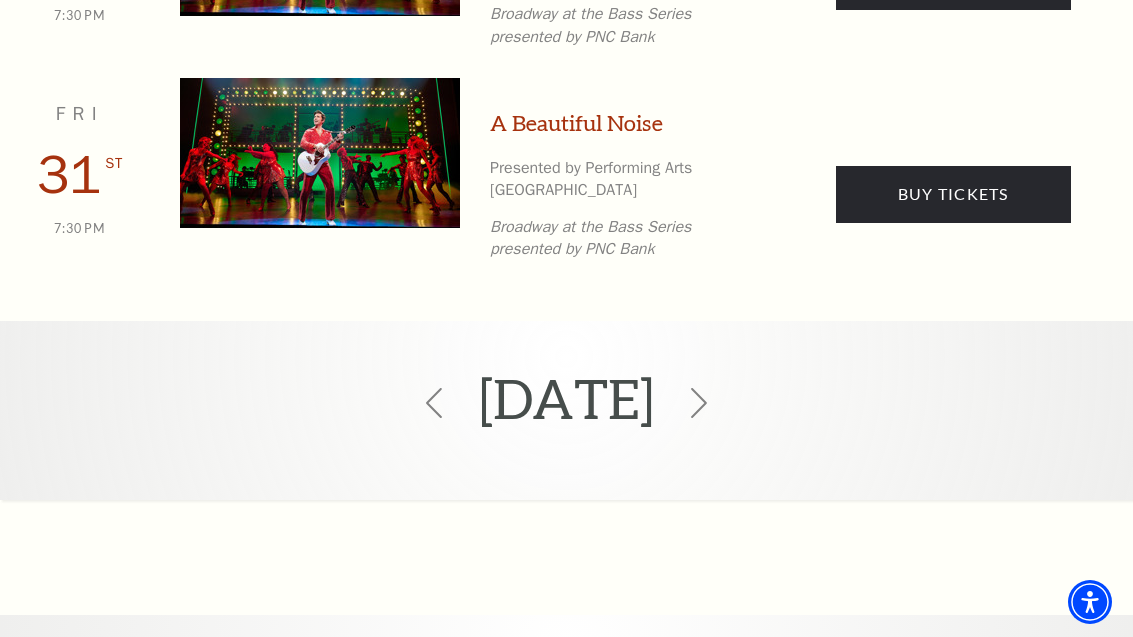click 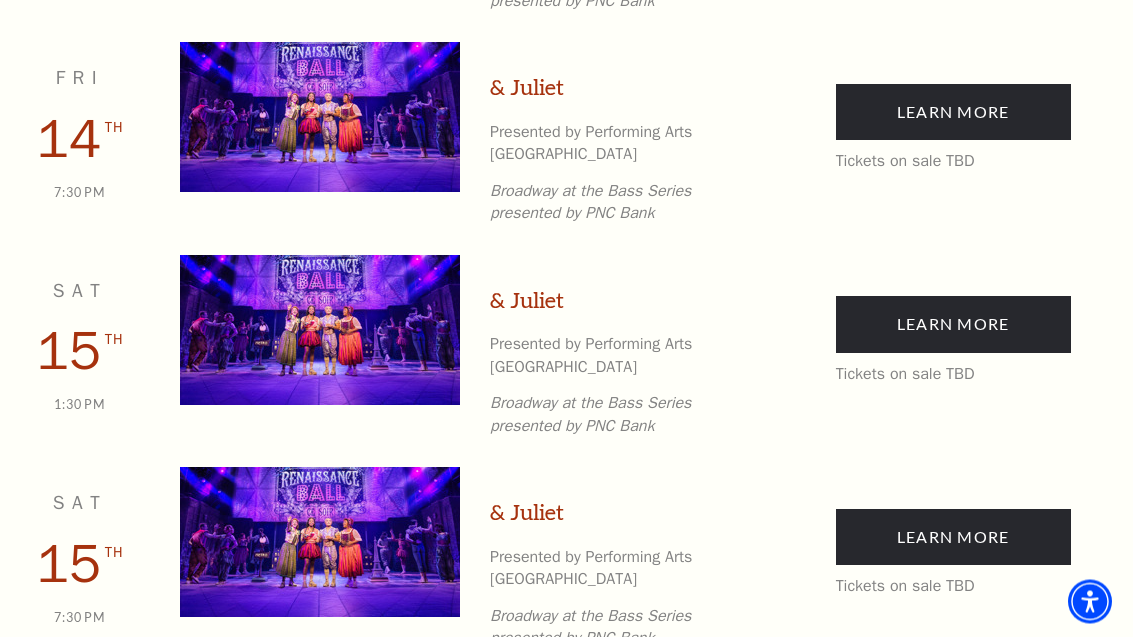 scroll, scrollTop: 3256, scrollLeft: 0, axis: vertical 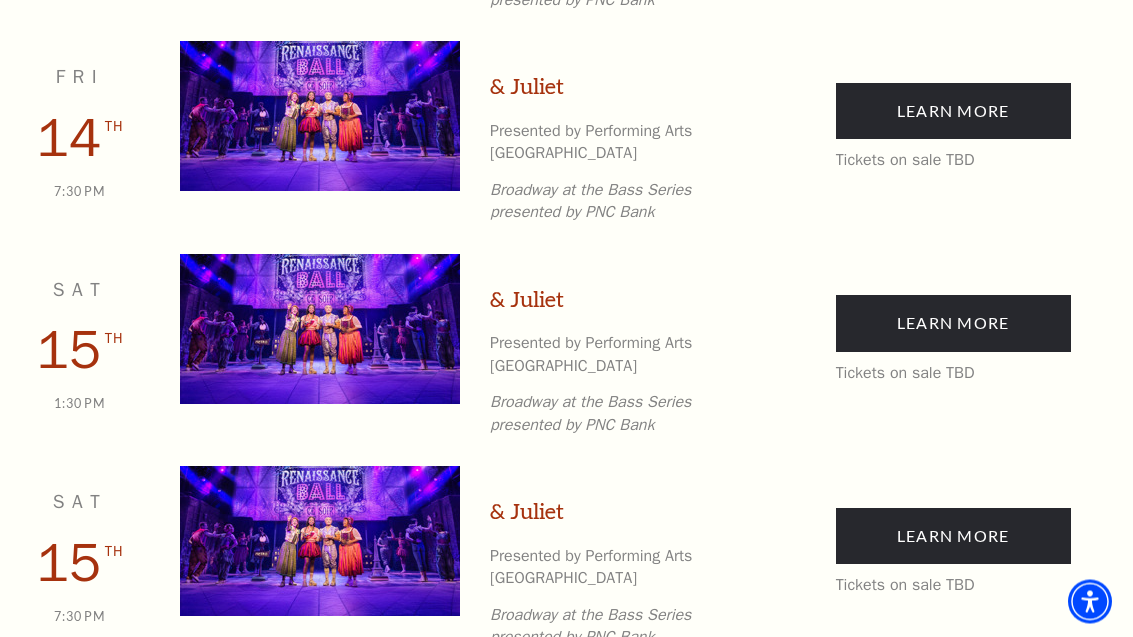 click at bounding box center [320, 330] 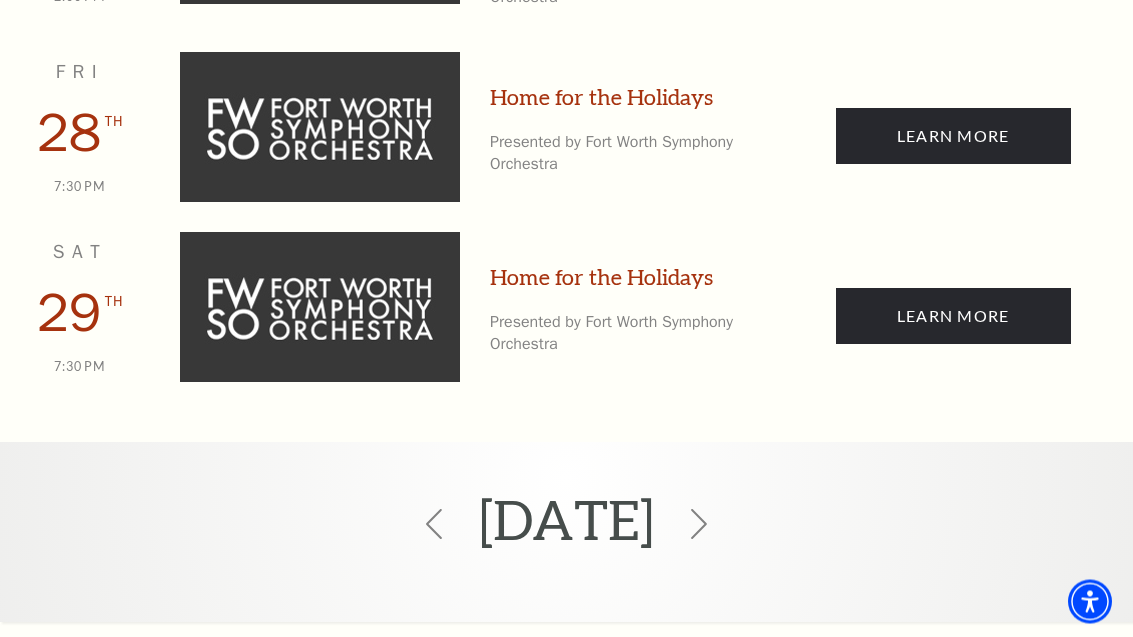 scroll, scrollTop: 5083, scrollLeft: 0, axis: vertical 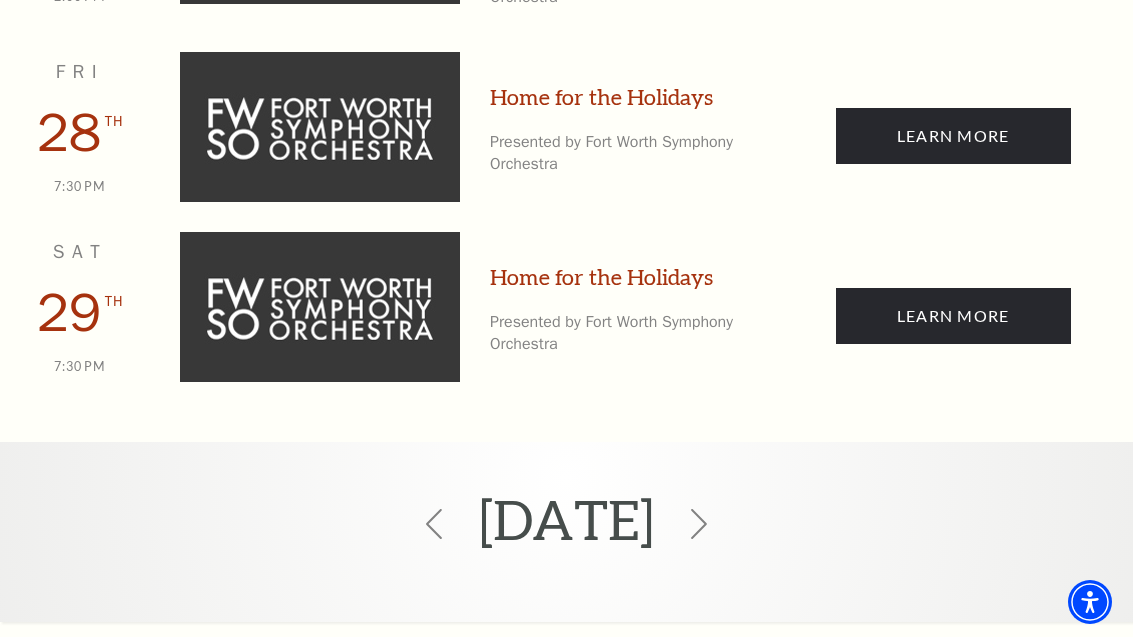 click 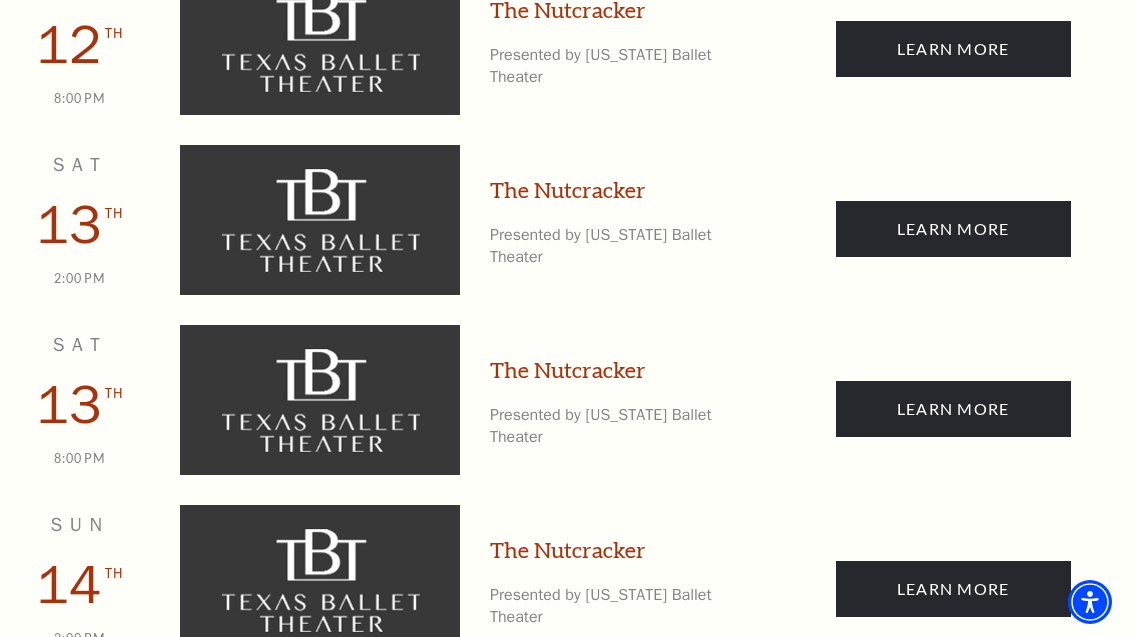 scroll, scrollTop: 2522, scrollLeft: 0, axis: vertical 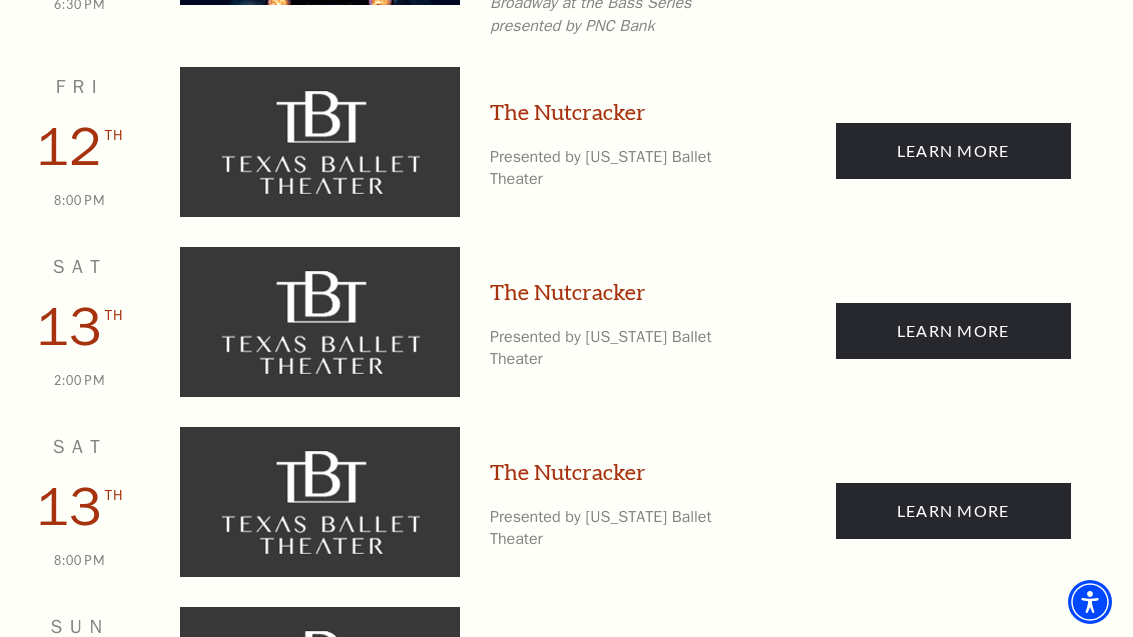 click on "Learn More" at bounding box center [953, 331] 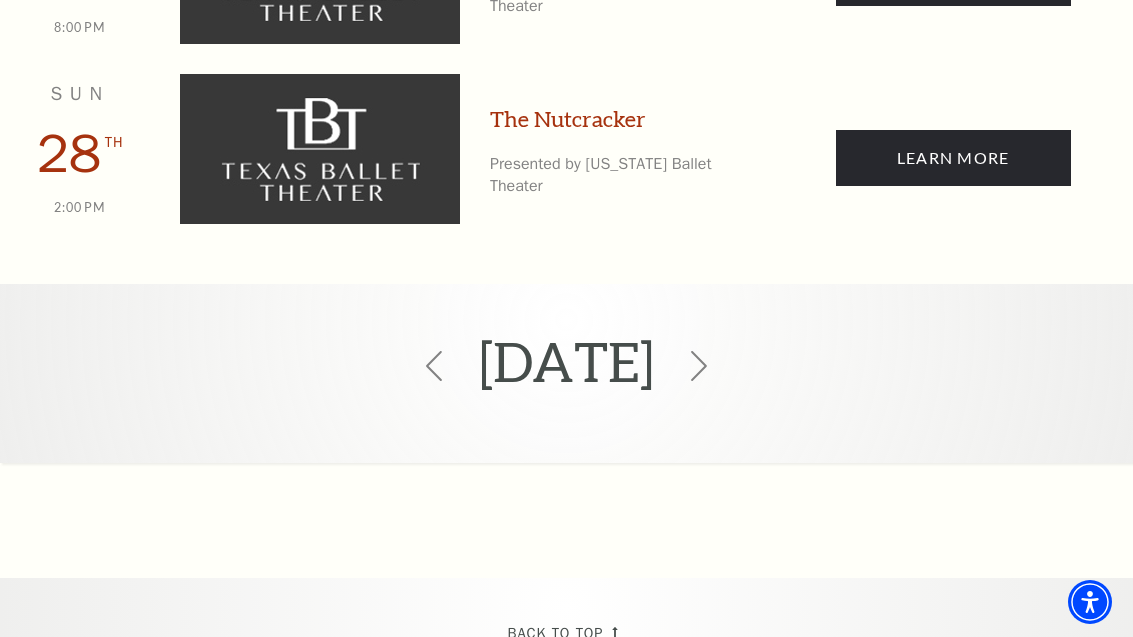 scroll, scrollTop: 5969, scrollLeft: 0, axis: vertical 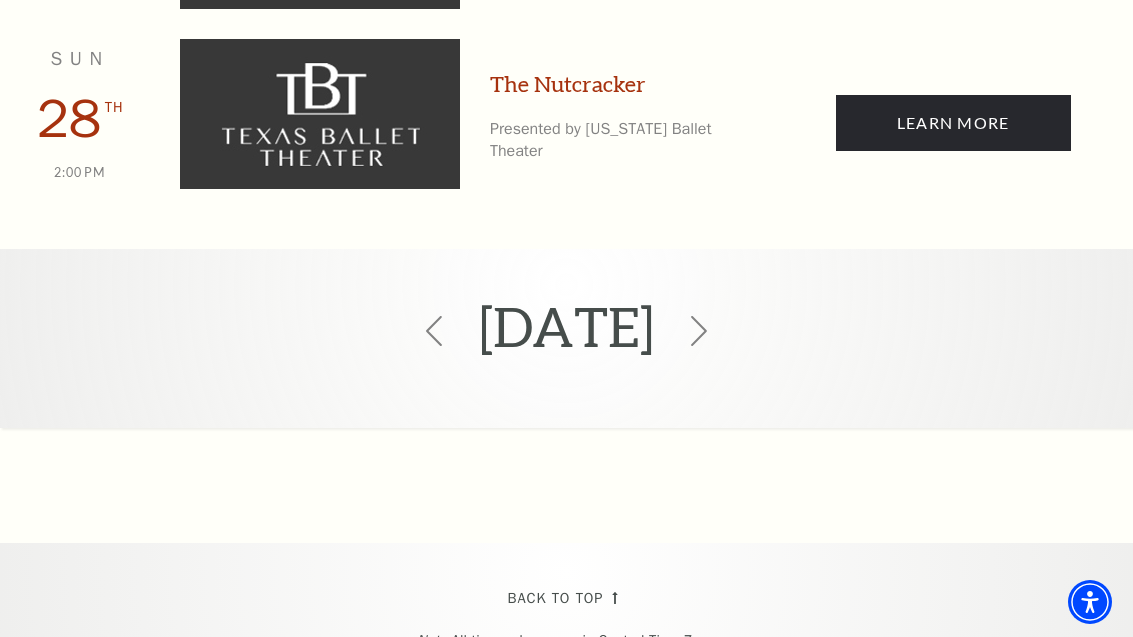 click 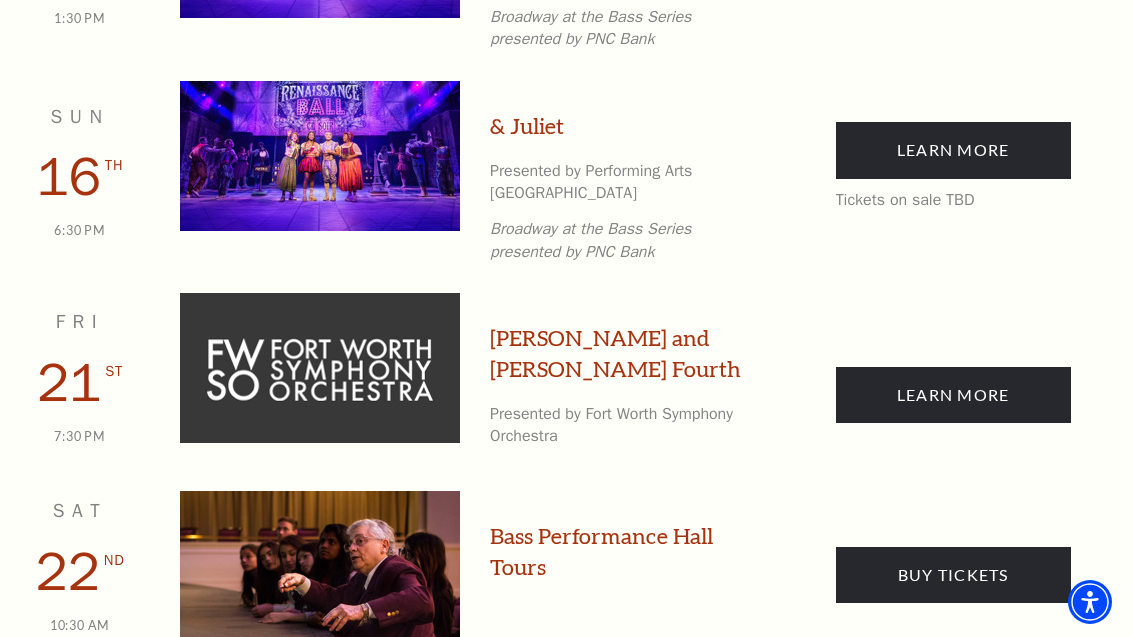 scroll, scrollTop: 4120, scrollLeft: 0, axis: vertical 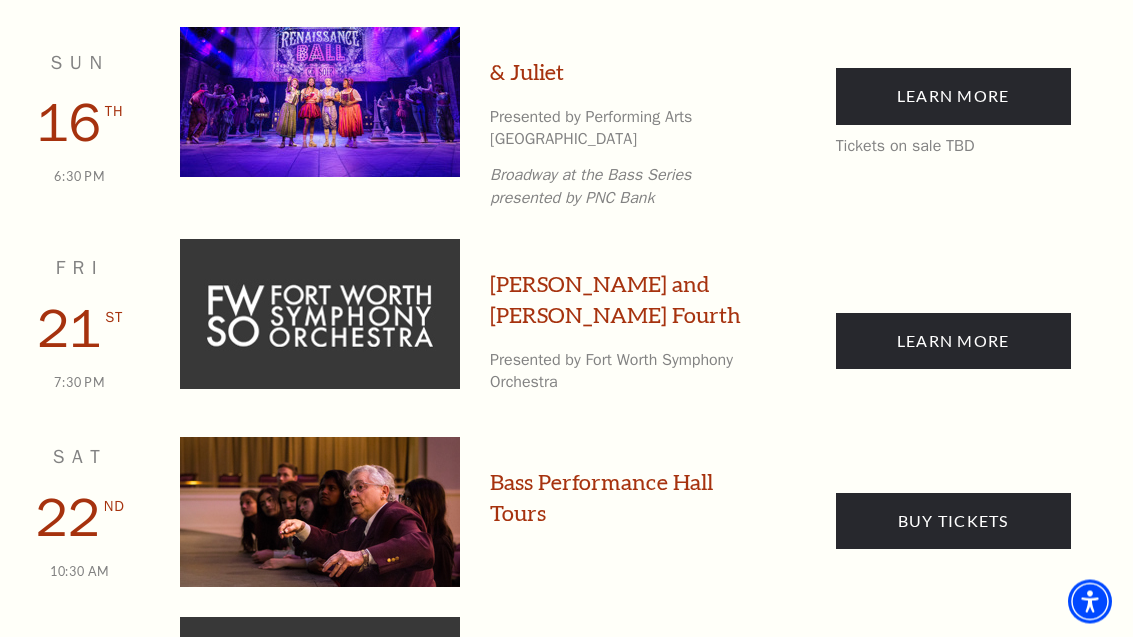 click on "Sat" at bounding box center [80, 458] 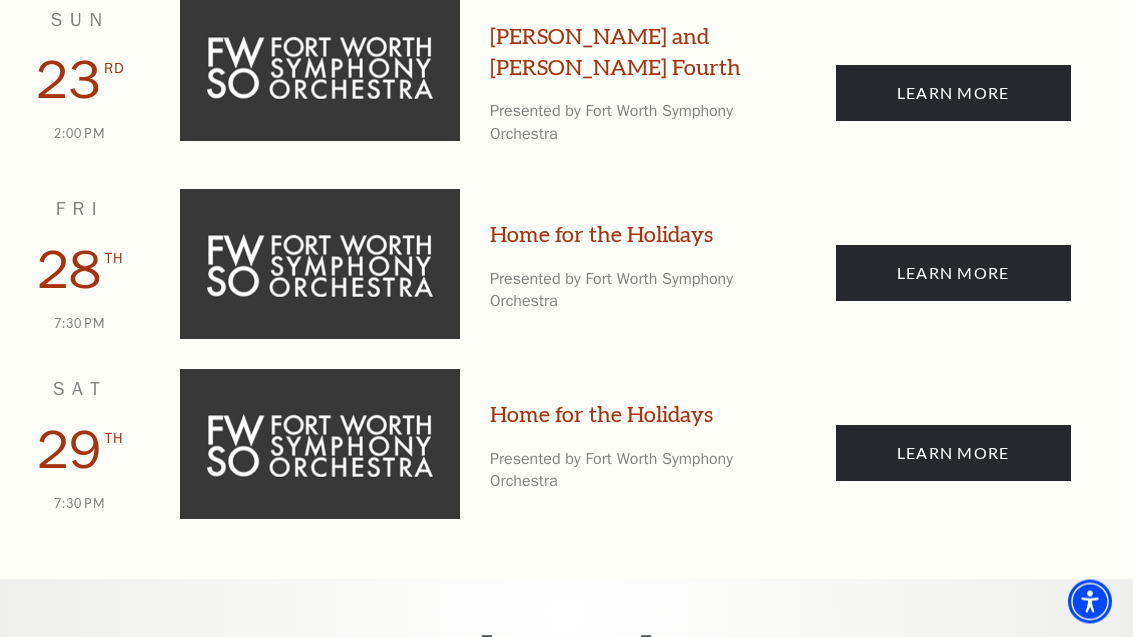 scroll, scrollTop: 4941, scrollLeft: 0, axis: vertical 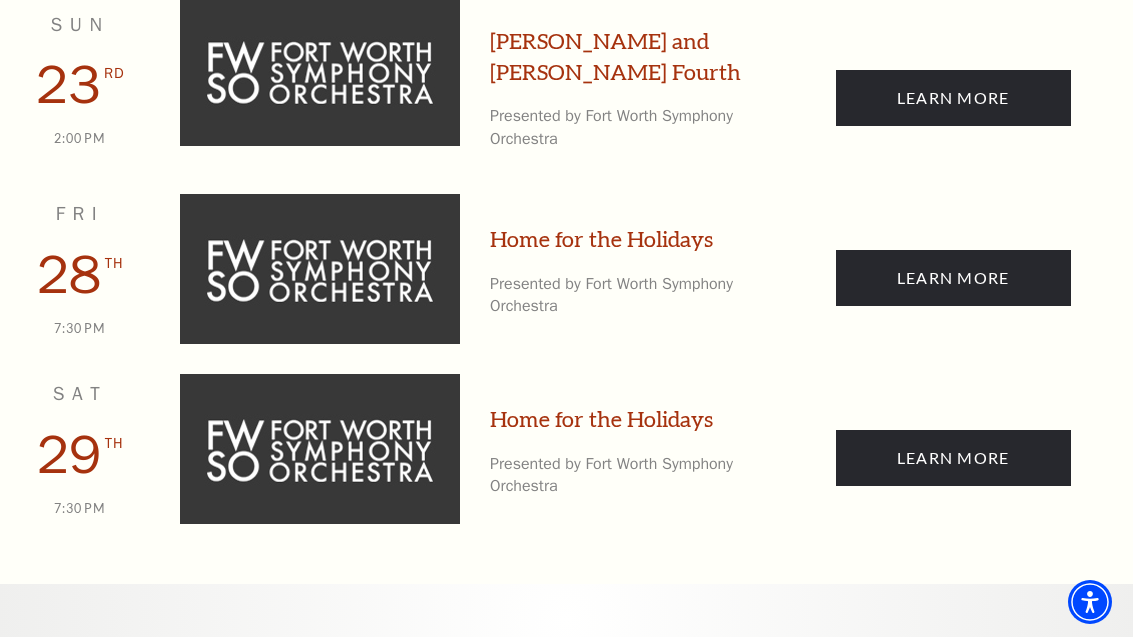 click on "Learn More" at bounding box center (953, 278) 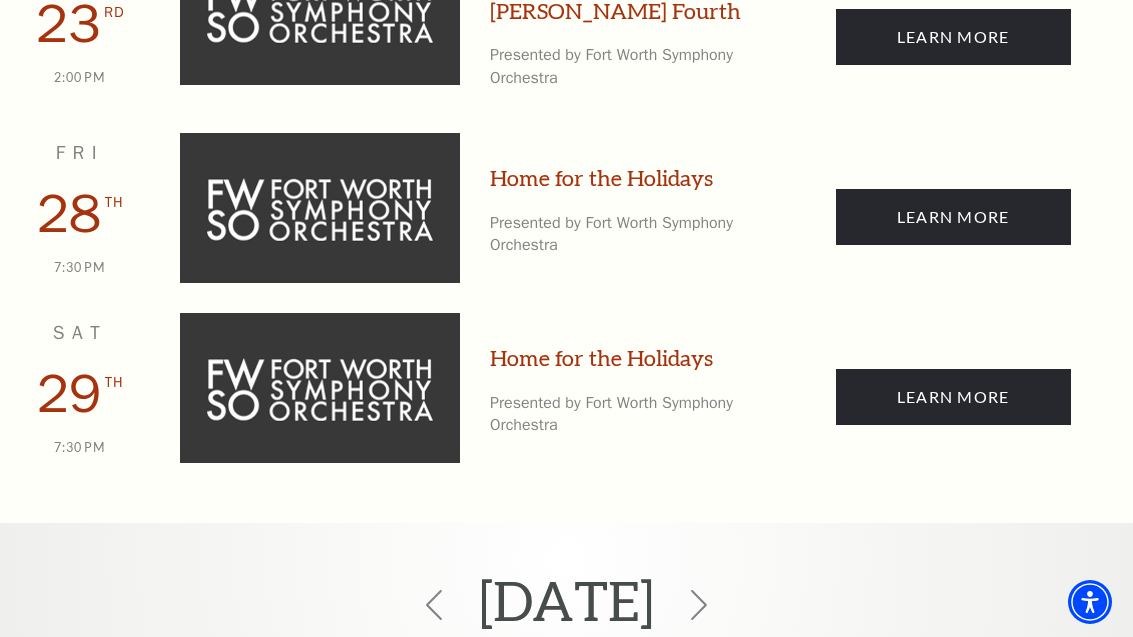 scroll, scrollTop: 5005, scrollLeft: 0, axis: vertical 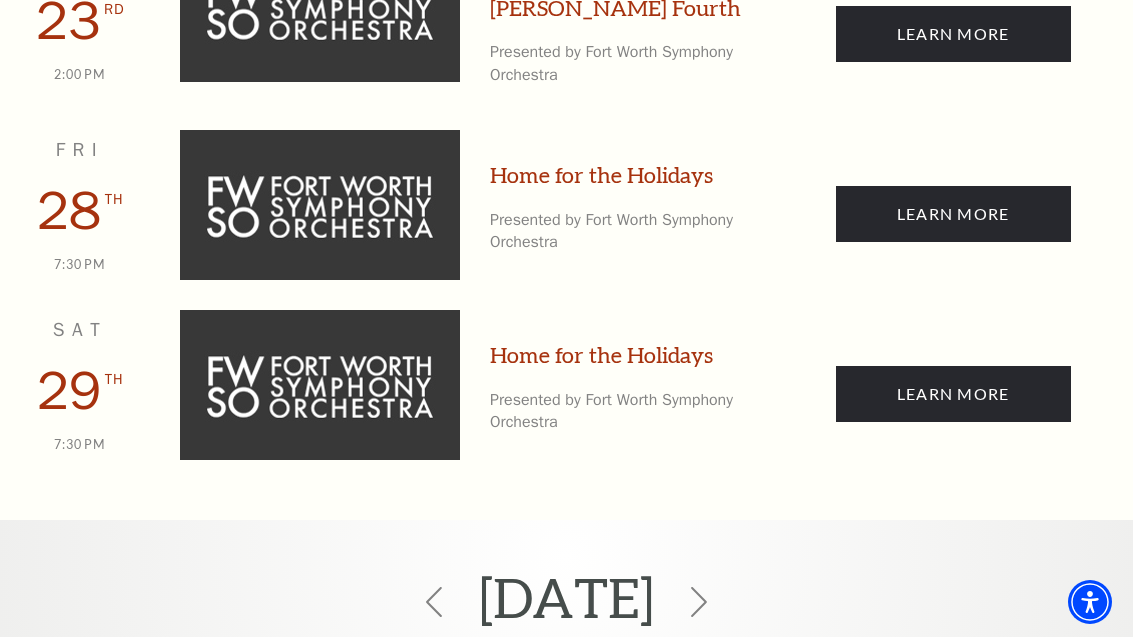 click at bounding box center [320, 205] 